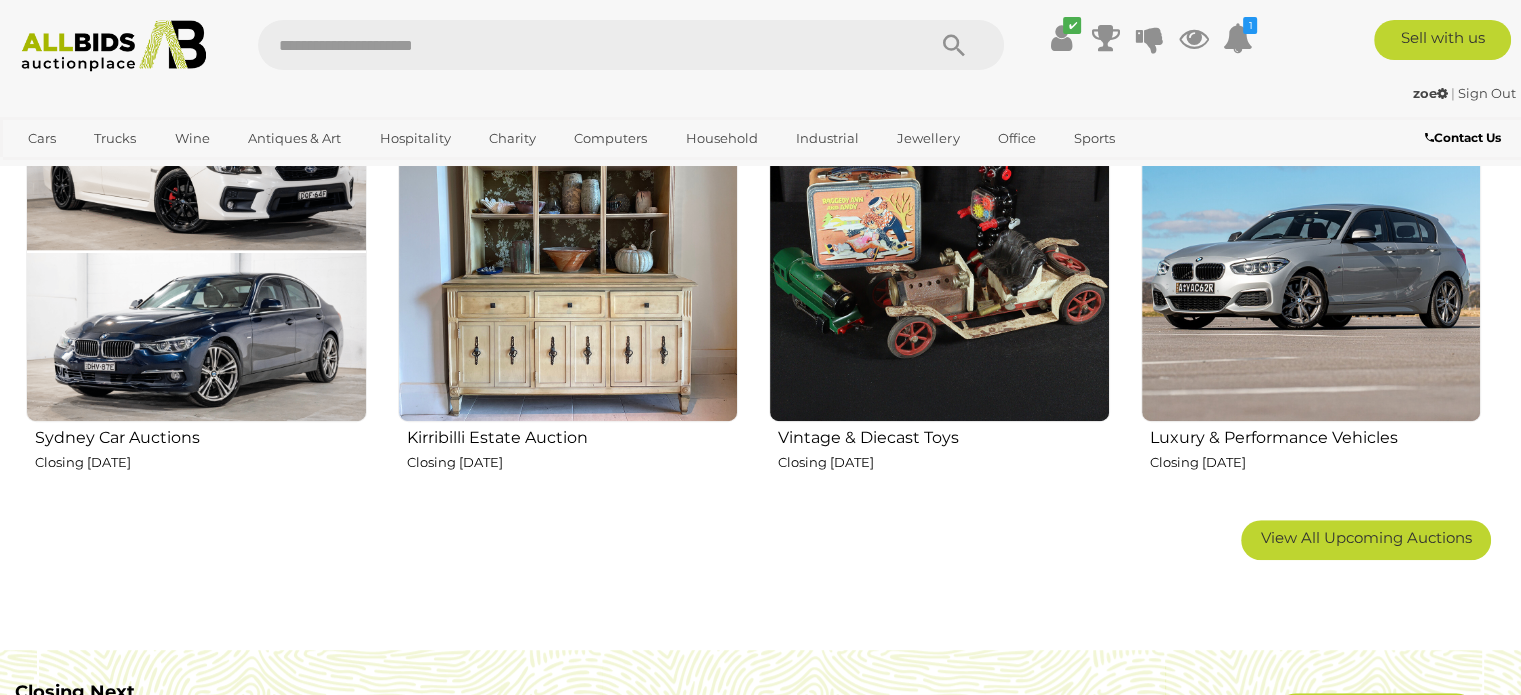 scroll, scrollTop: 1500, scrollLeft: 0, axis: vertical 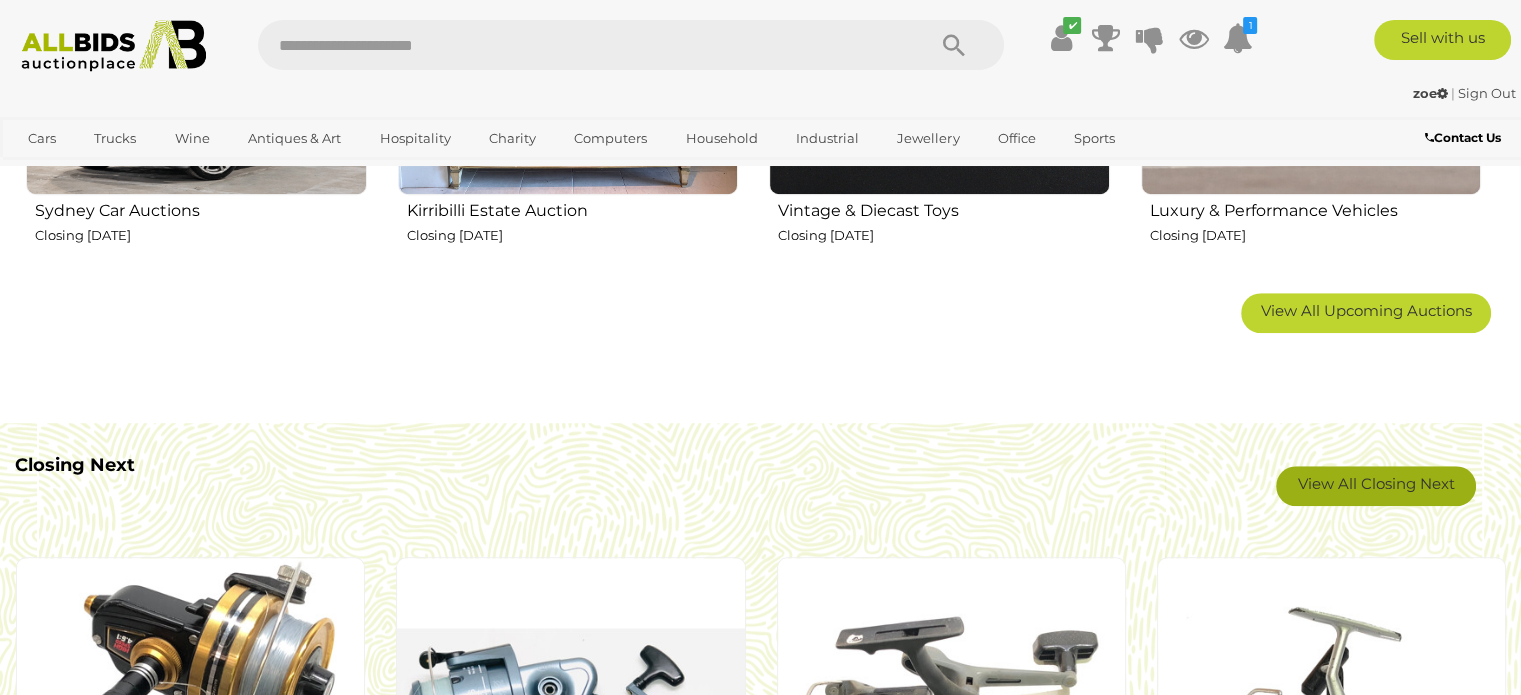 click on "View All Closing Next" at bounding box center (1376, 486) 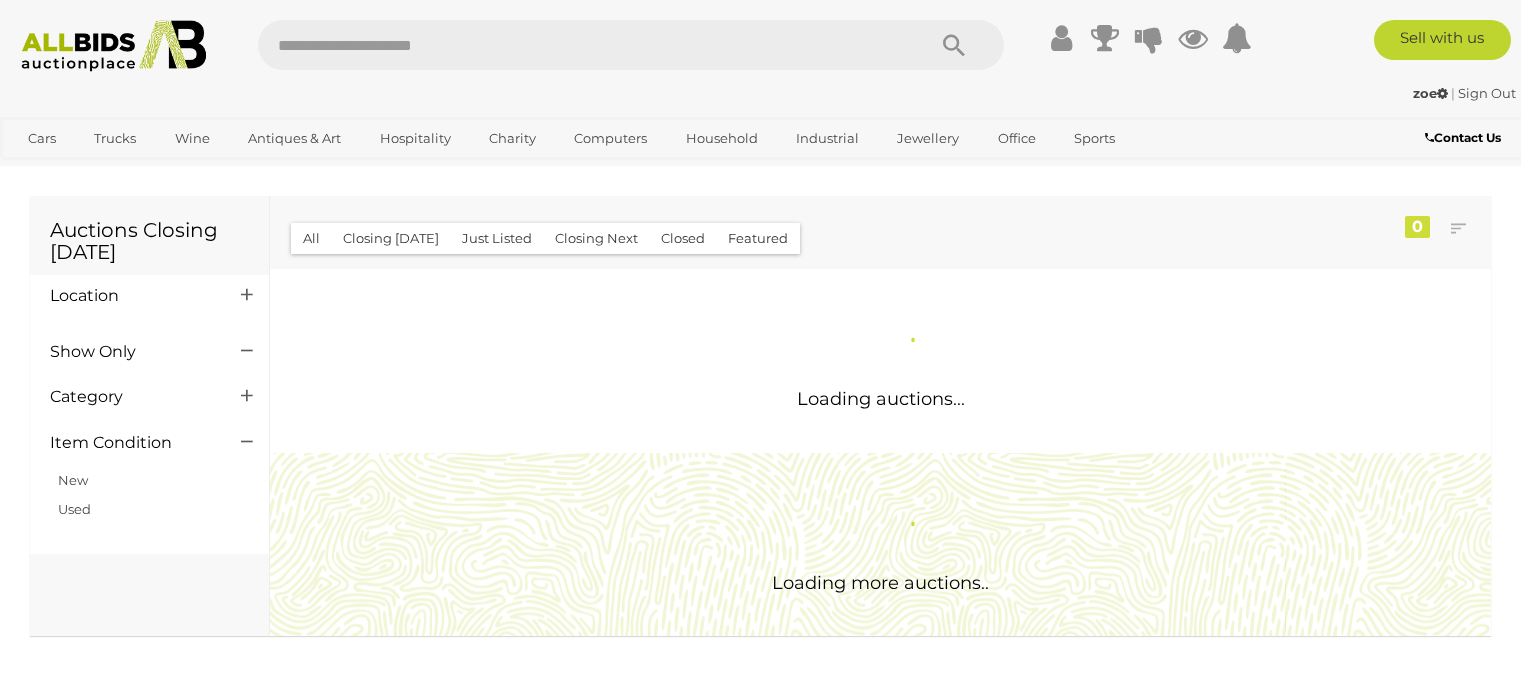 scroll, scrollTop: 0, scrollLeft: 0, axis: both 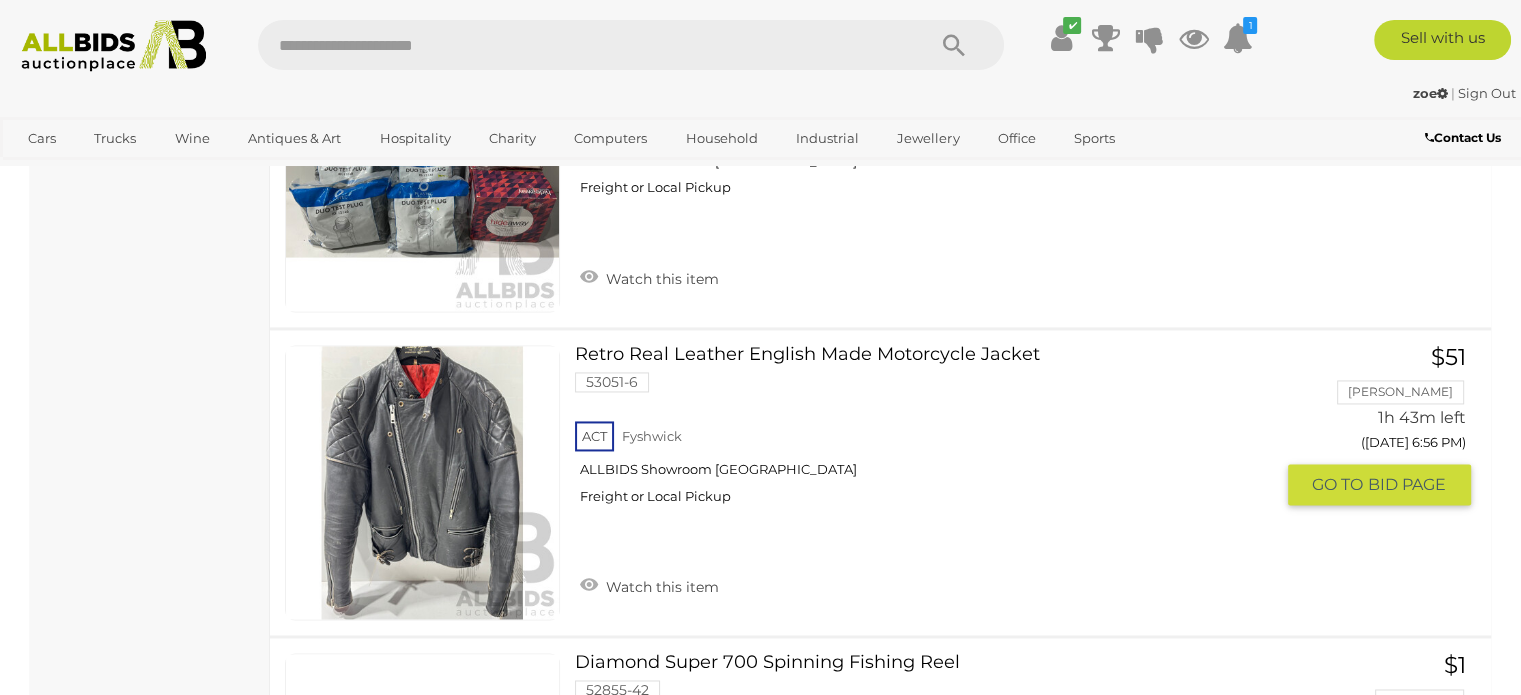 click at bounding box center (422, 482) 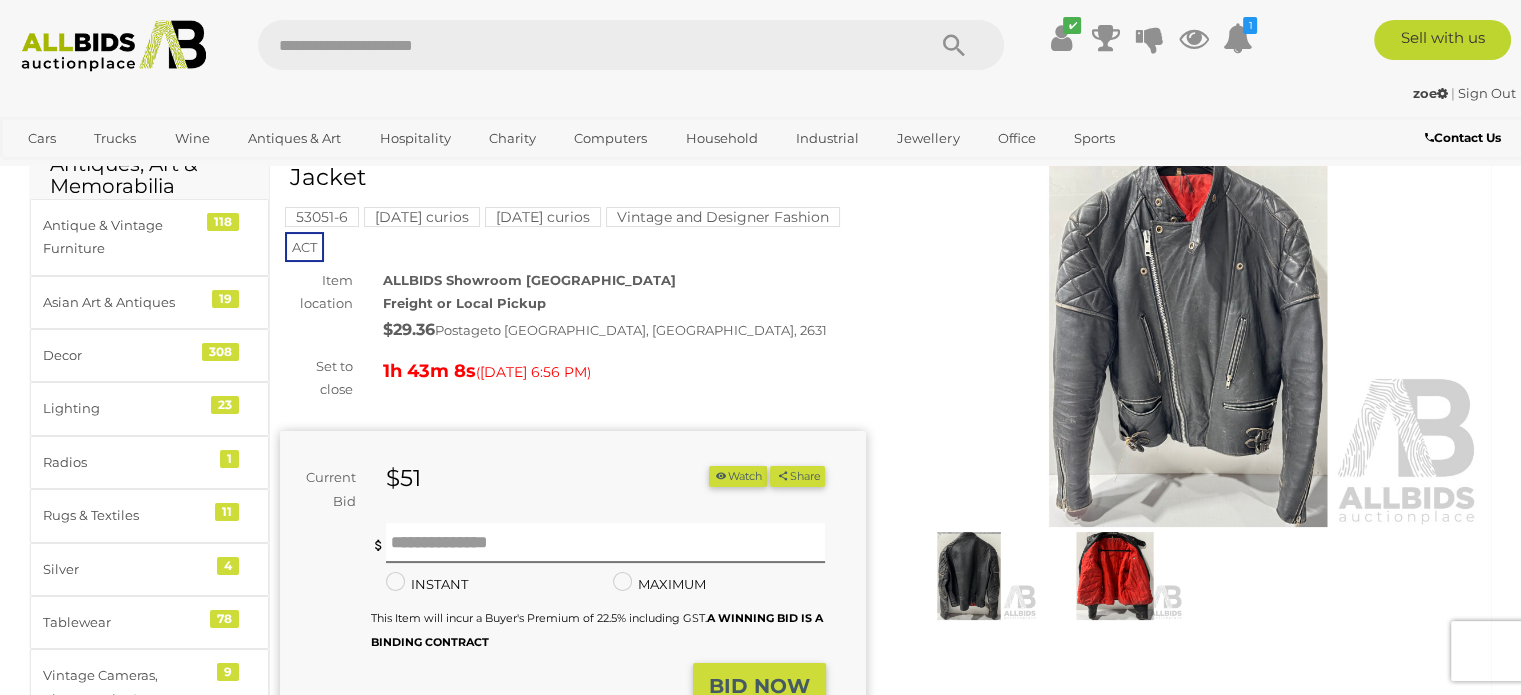 scroll, scrollTop: 0, scrollLeft: 0, axis: both 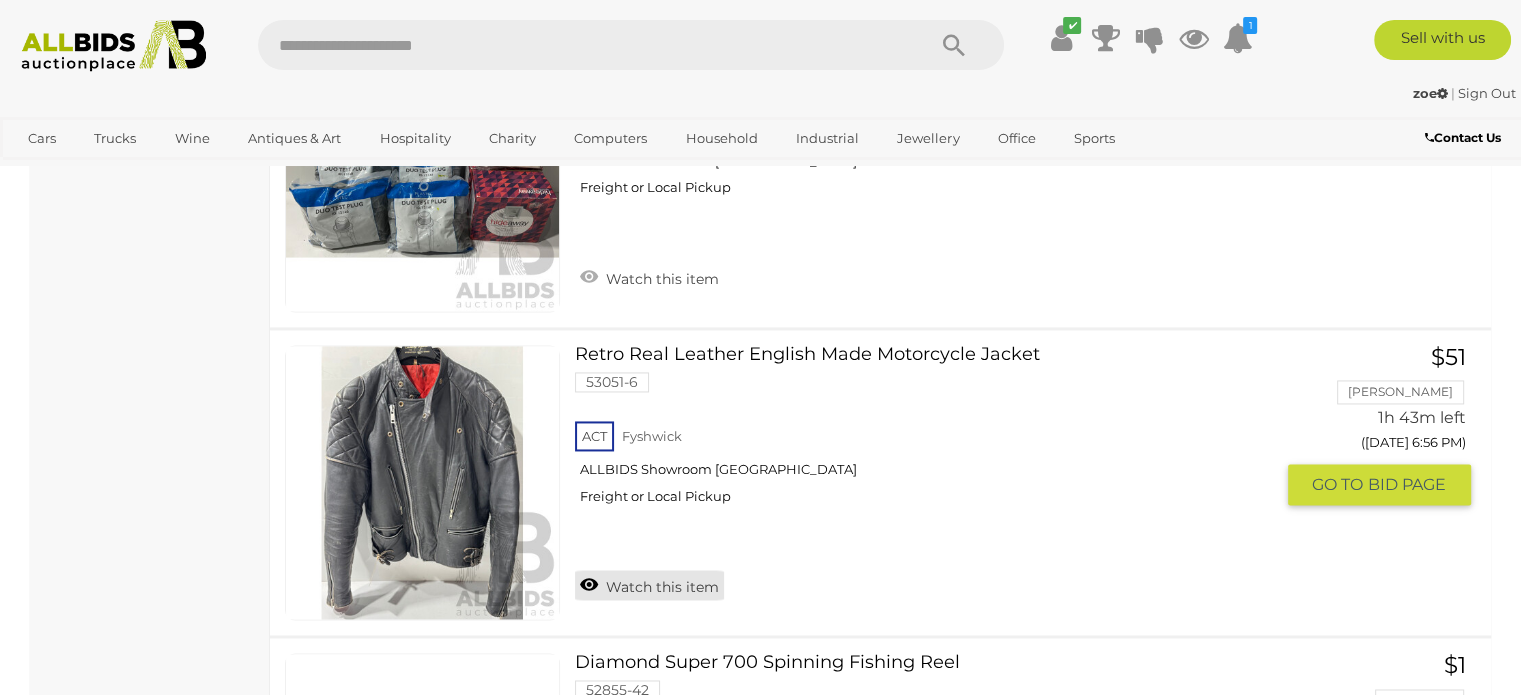 click on "Watch this item" at bounding box center [649, 585] 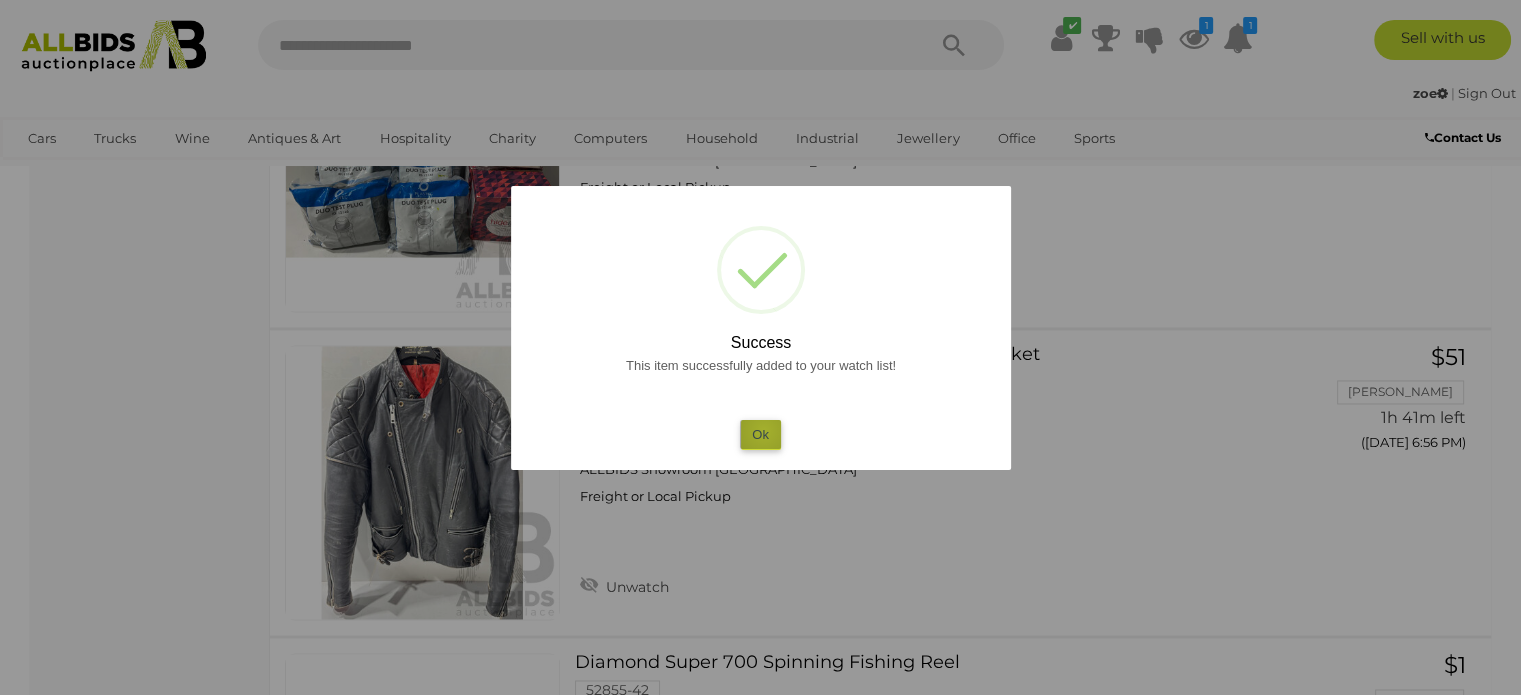 click on "Ok" at bounding box center (760, 434) 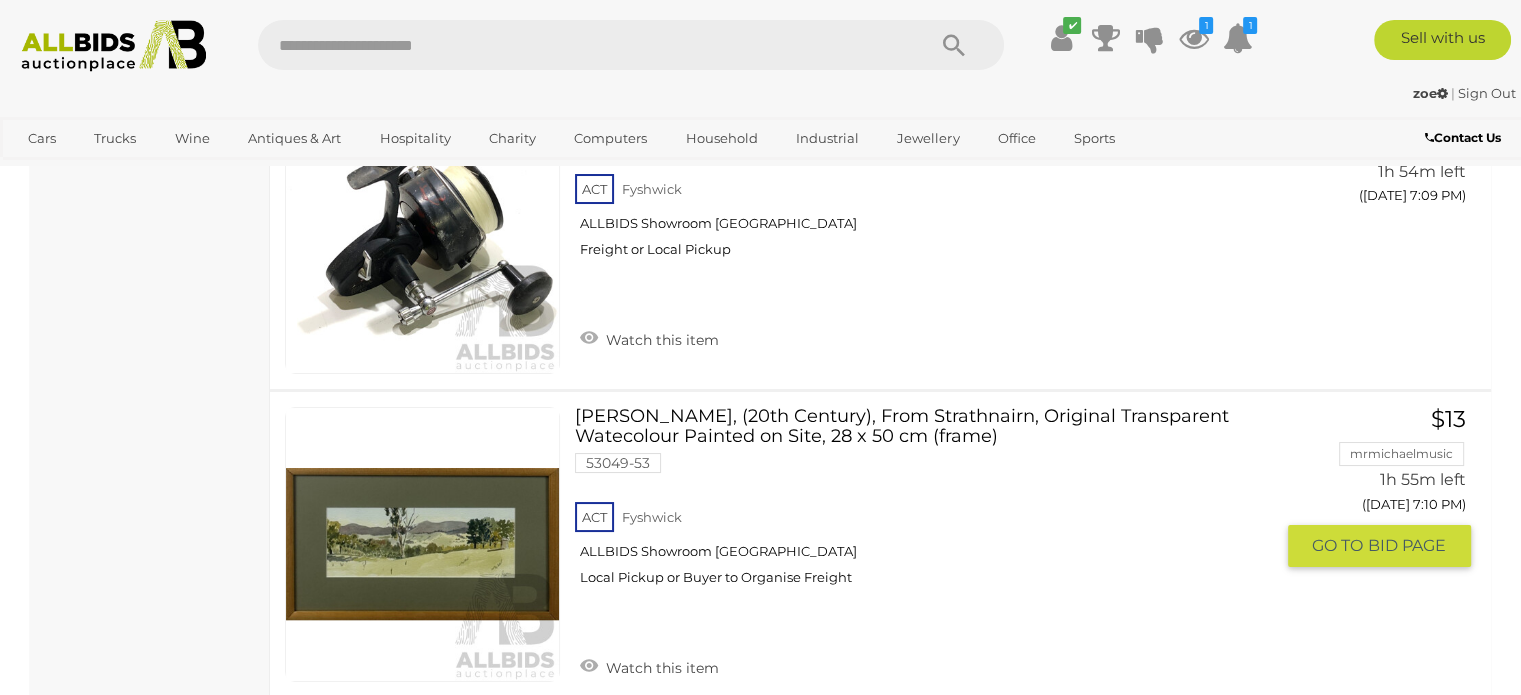 scroll, scrollTop: 15400, scrollLeft: 0, axis: vertical 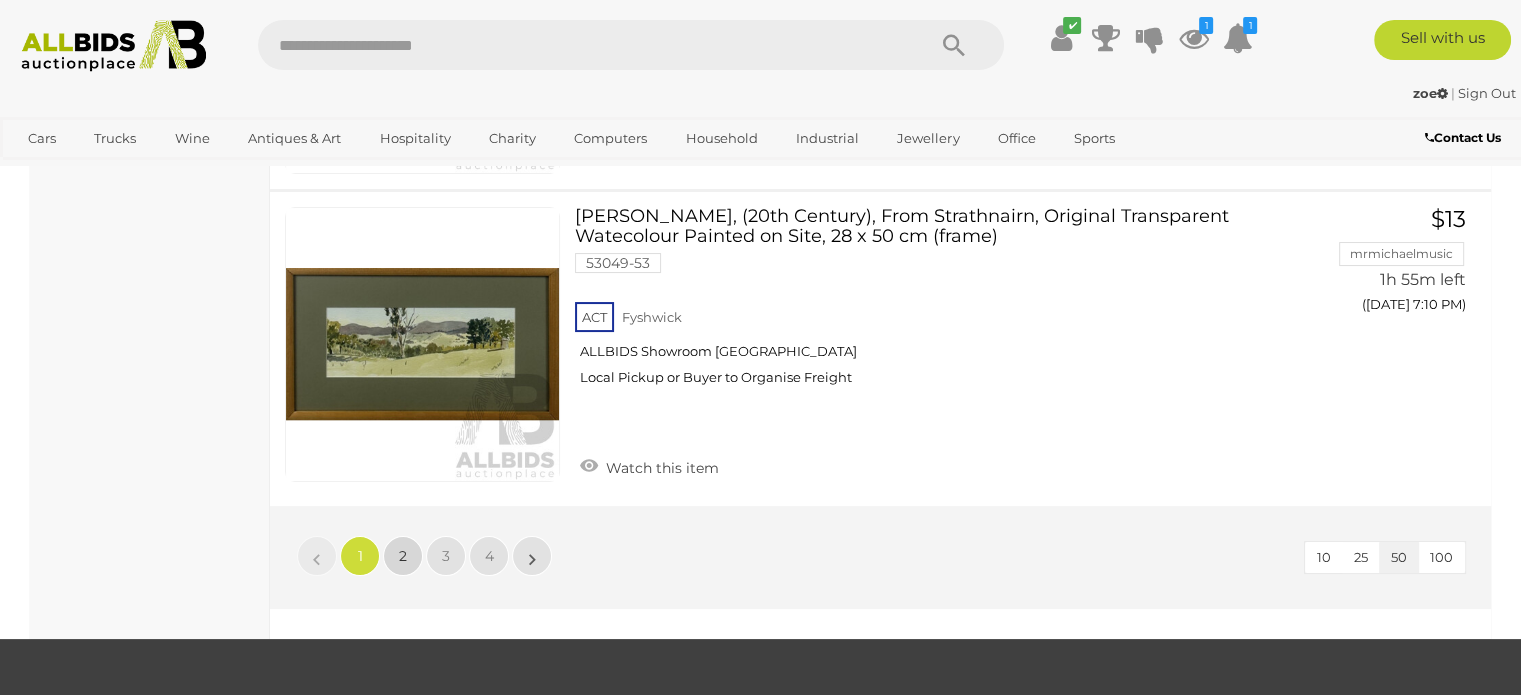 click on "2" at bounding box center [403, 556] 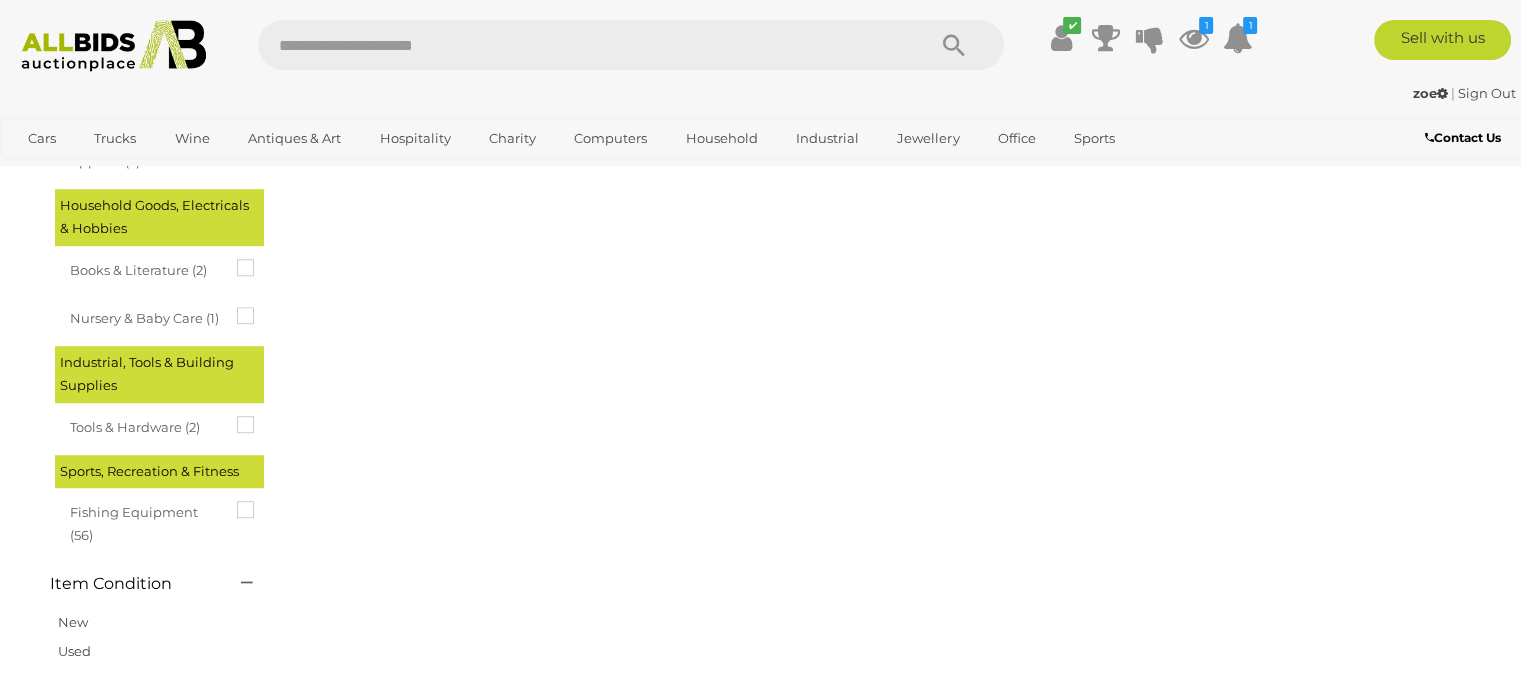 scroll, scrollTop: 102, scrollLeft: 0, axis: vertical 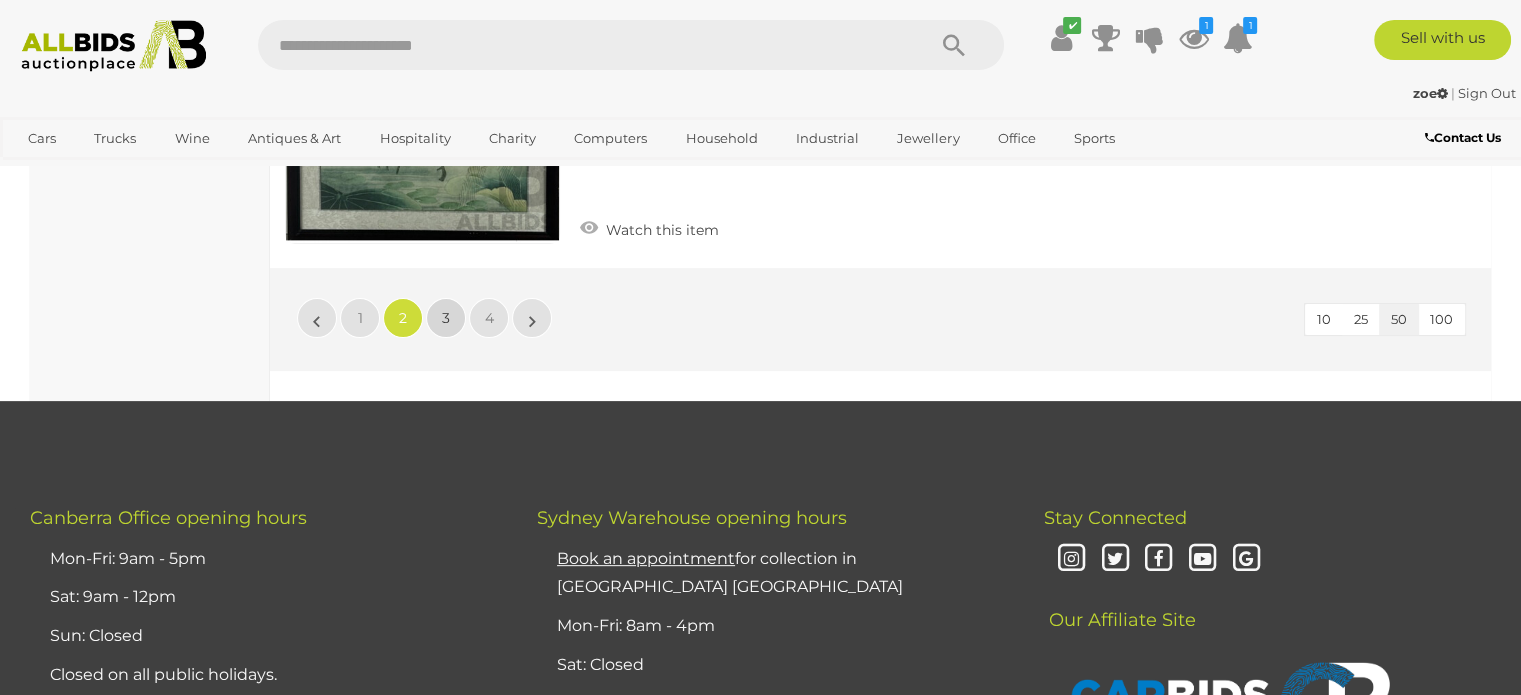 click on "3" at bounding box center (446, 318) 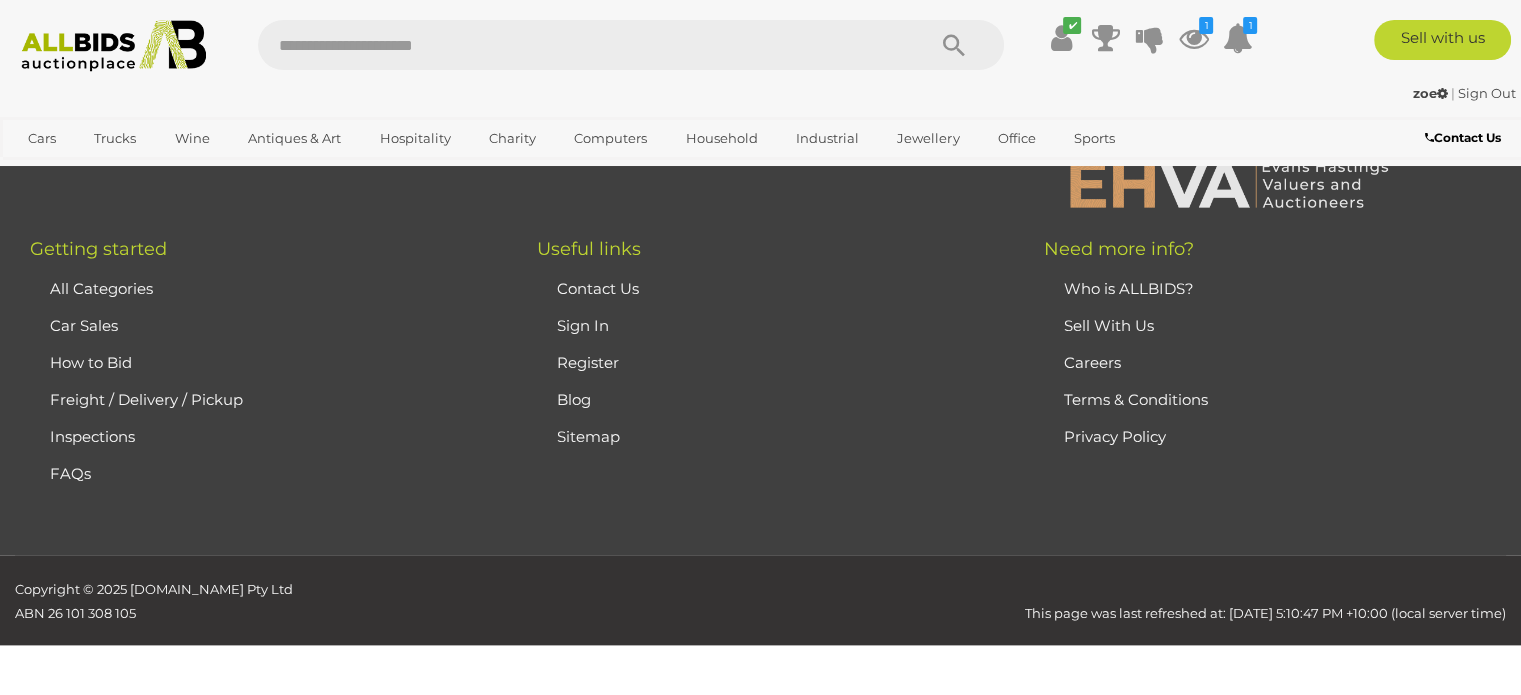 scroll, scrollTop: 102, scrollLeft: 0, axis: vertical 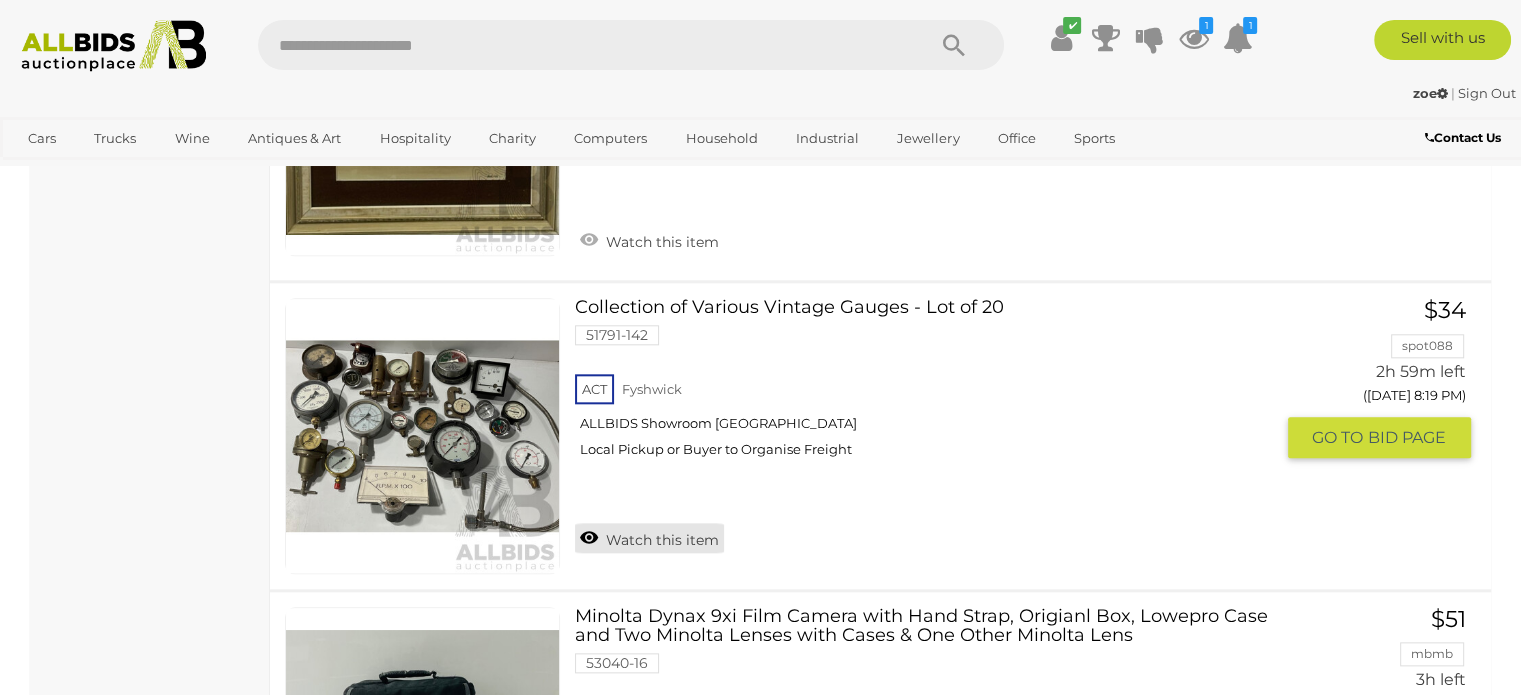 click on "Watch this item" at bounding box center (649, 538) 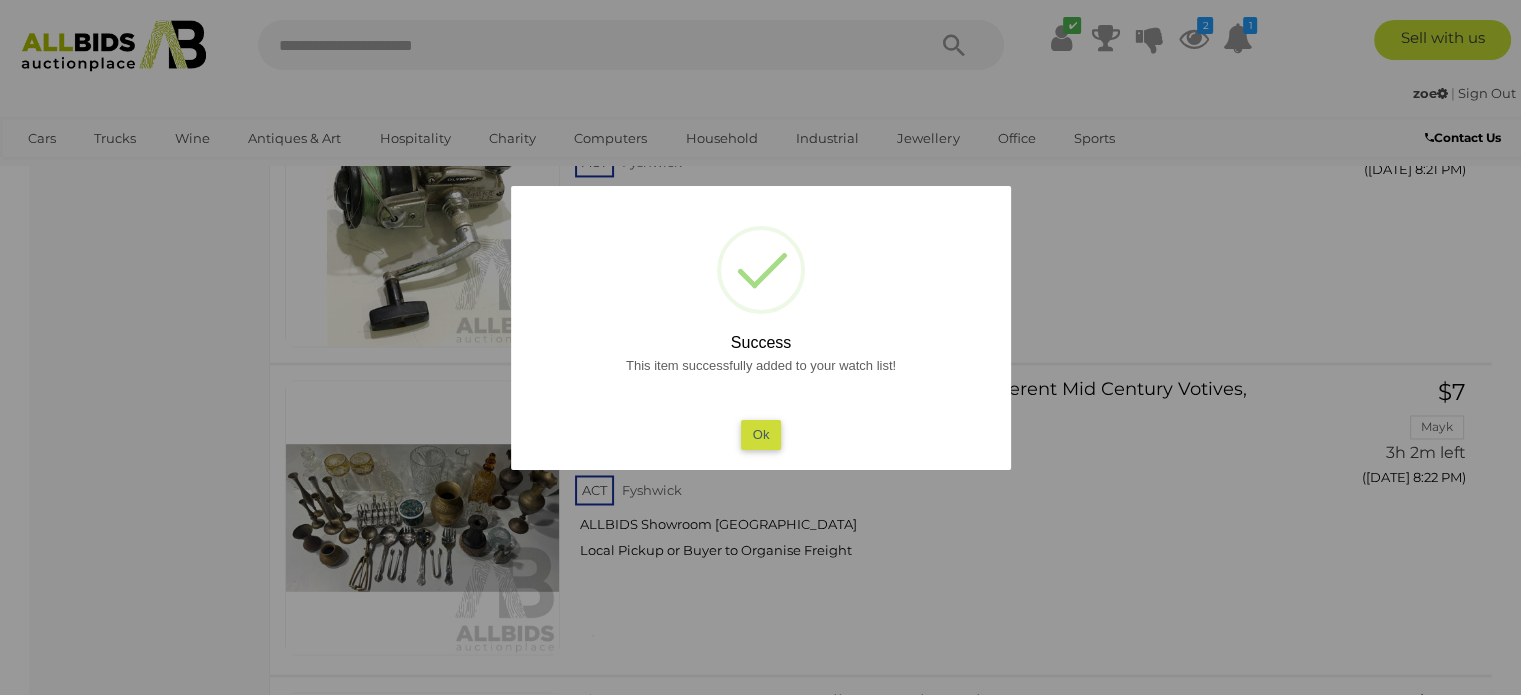 scroll, scrollTop: 11202, scrollLeft: 0, axis: vertical 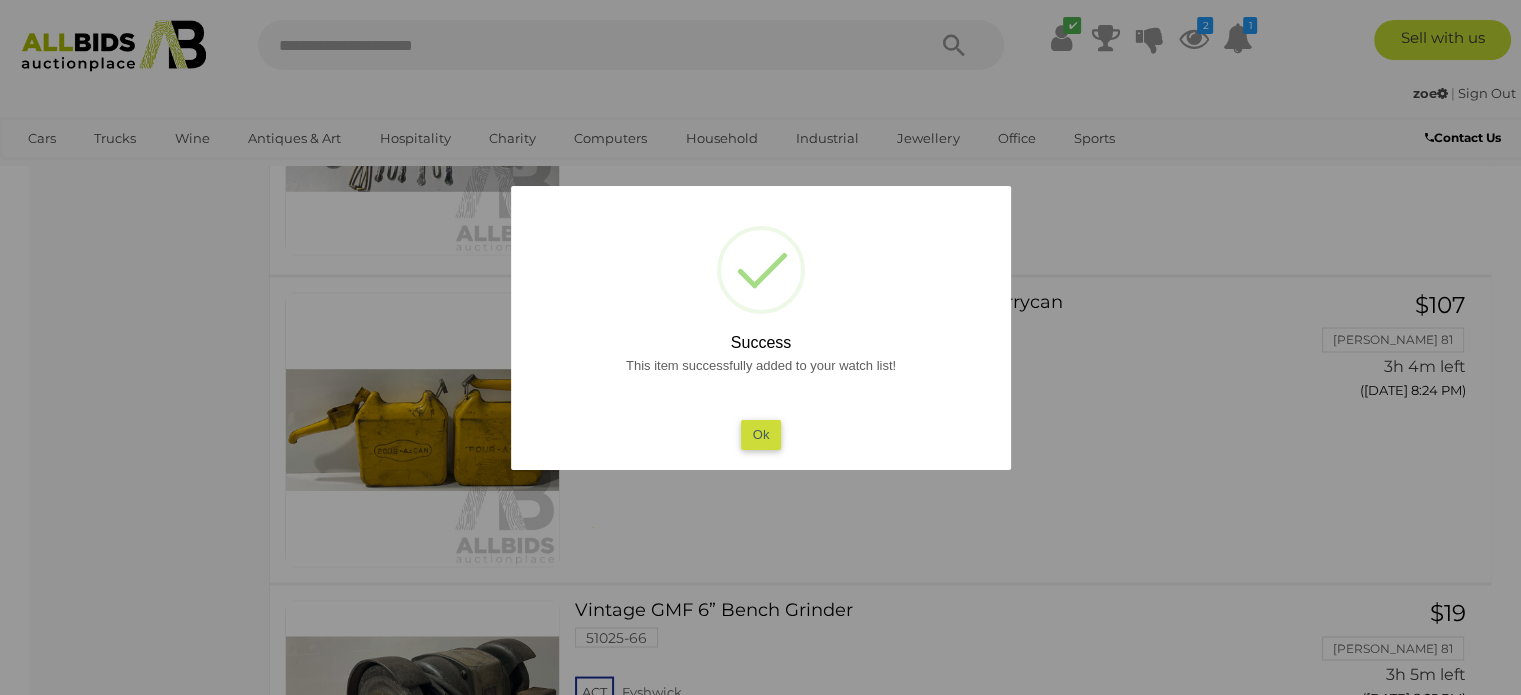 drag, startPoint x: 760, startPoint y: 443, endPoint x: 758, endPoint y: 510, distance: 67.02985 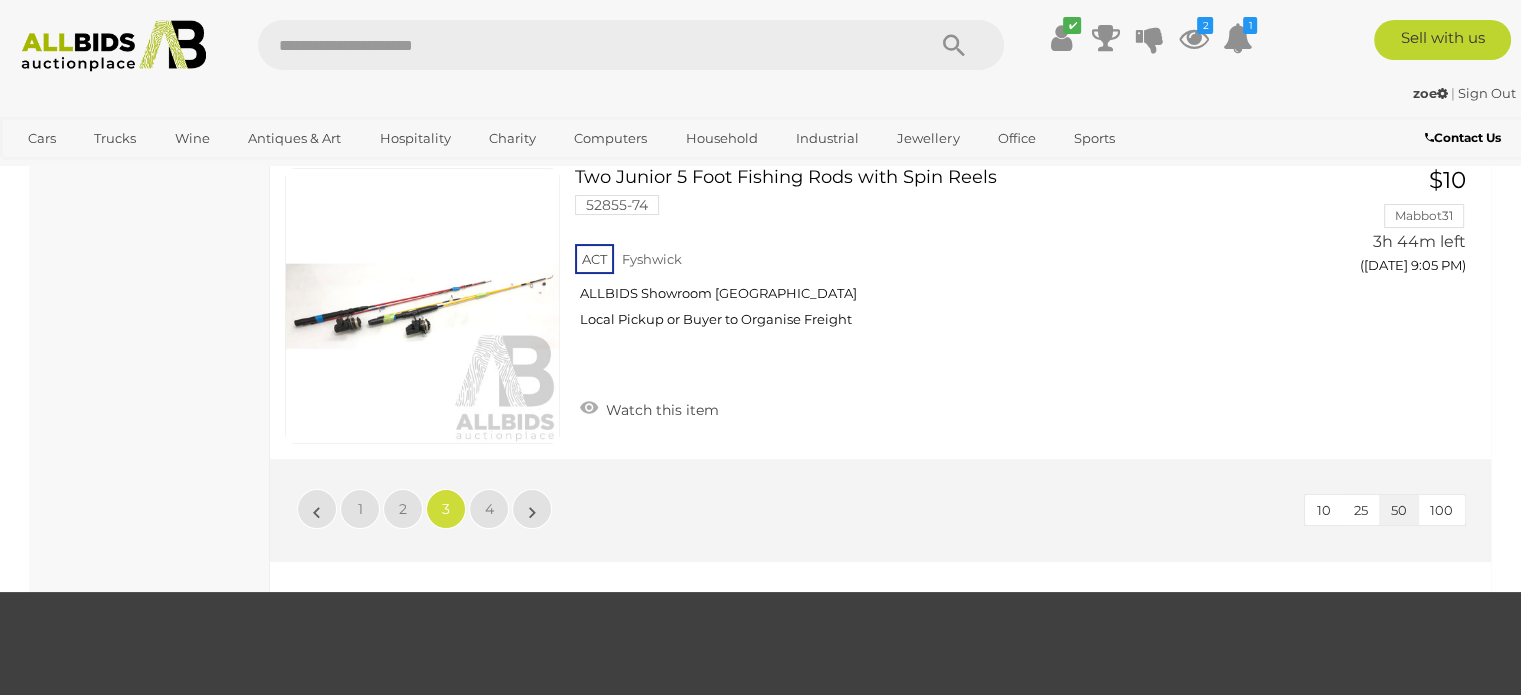 scroll, scrollTop: 15402, scrollLeft: 0, axis: vertical 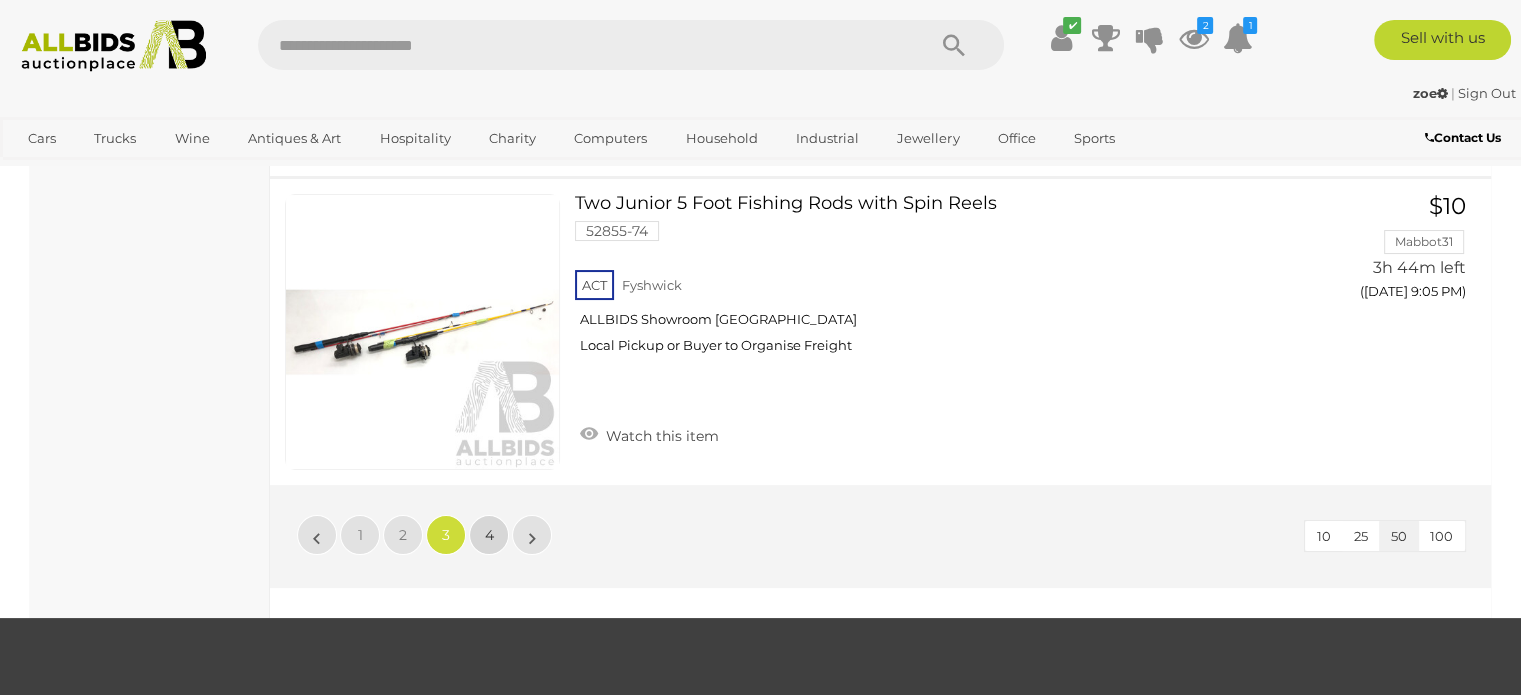 click on "4" at bounding box center [489, 535] 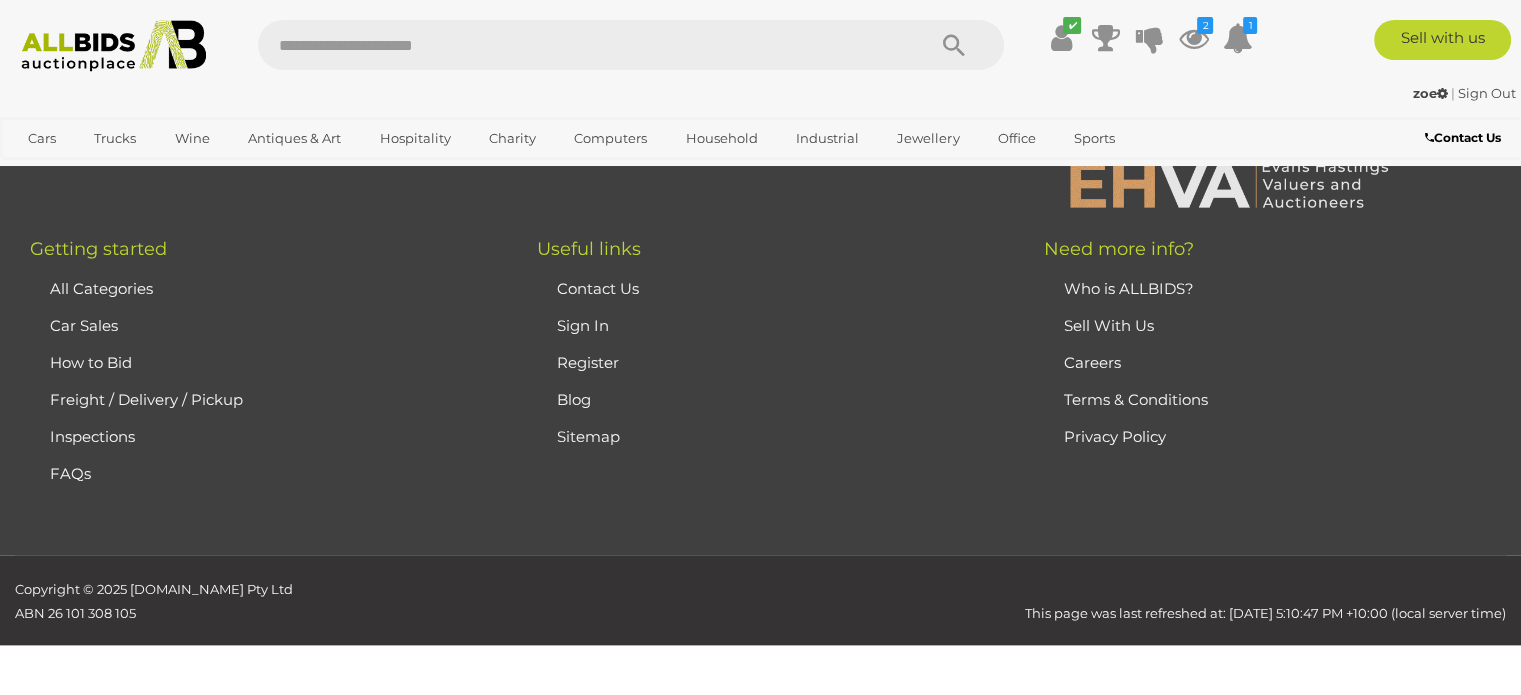 scroll, scrollTop: 102, scrollLeft: 0, axis: vertical 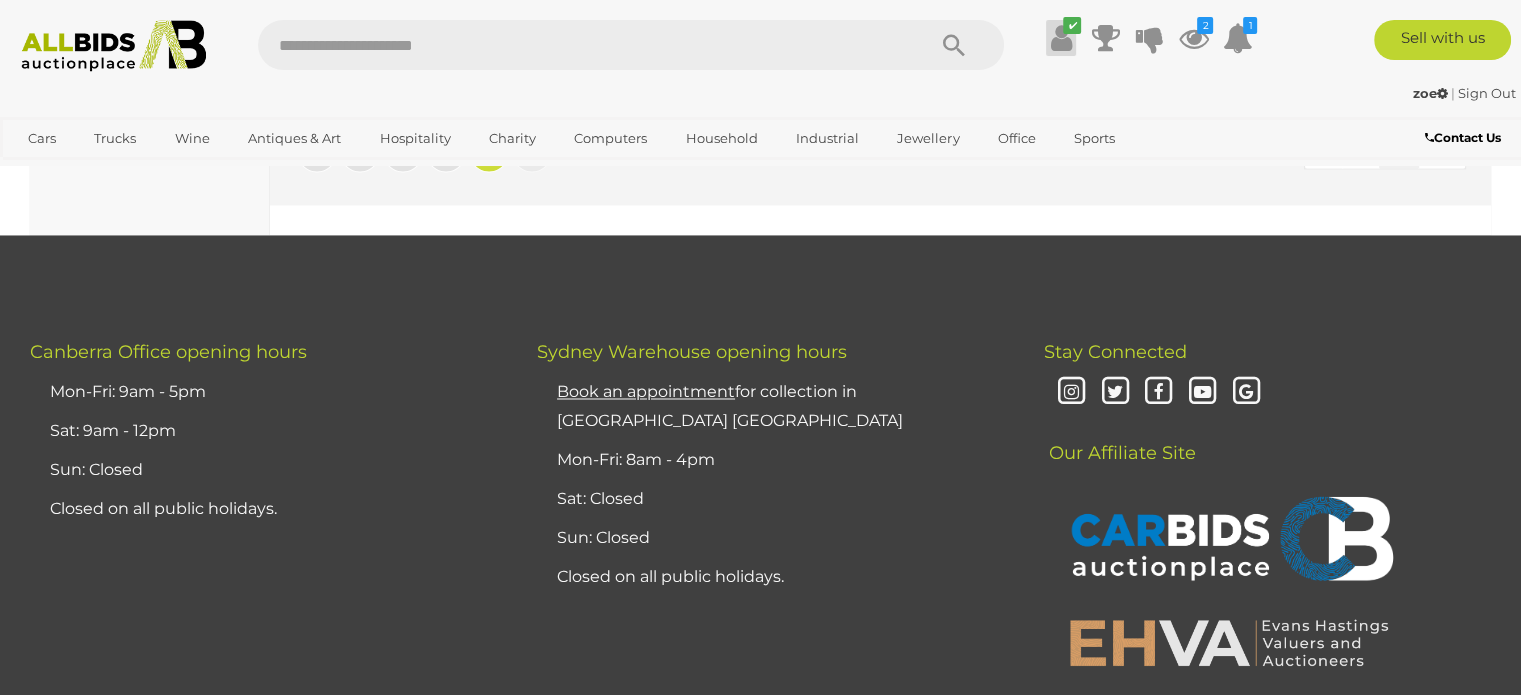 click at bounding box center (1061, 38) 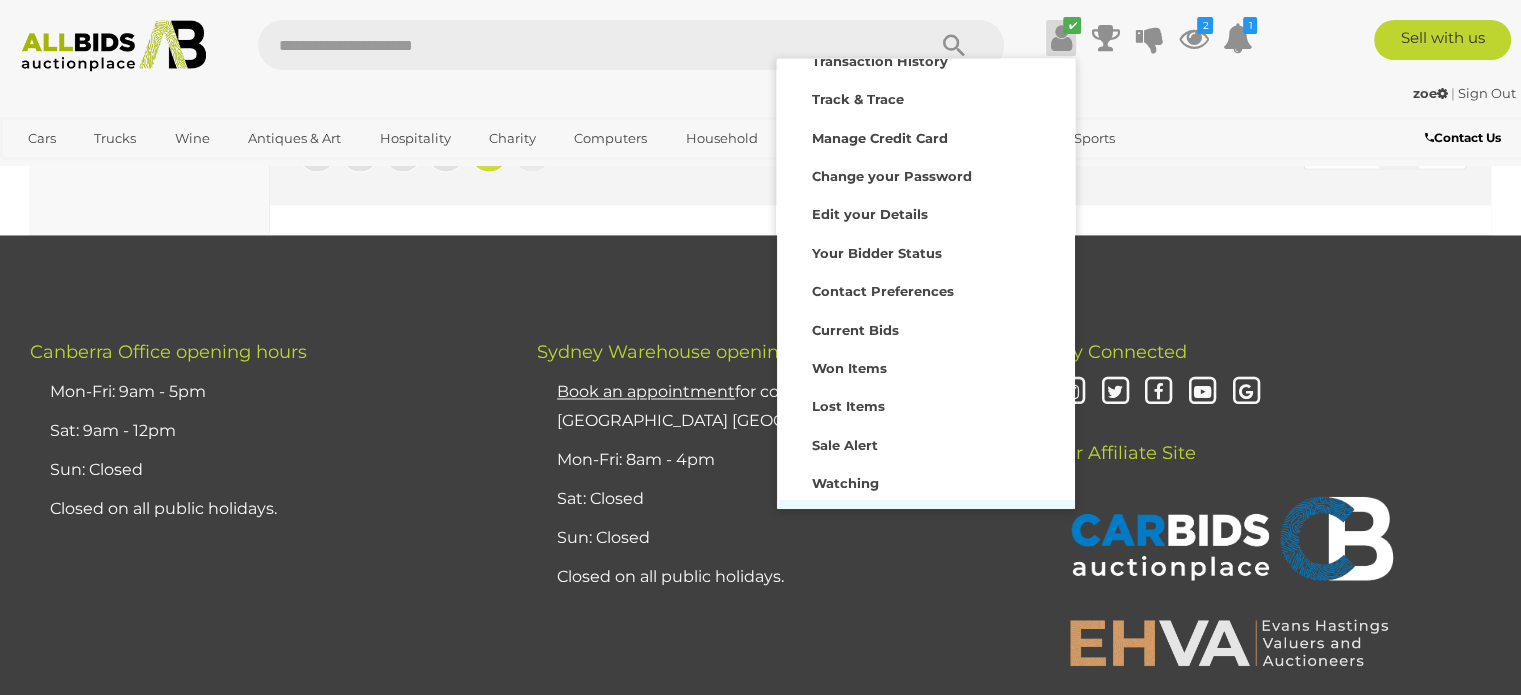 scroll, scrollTop: 96, scrollLeft: 0, axis: vertical 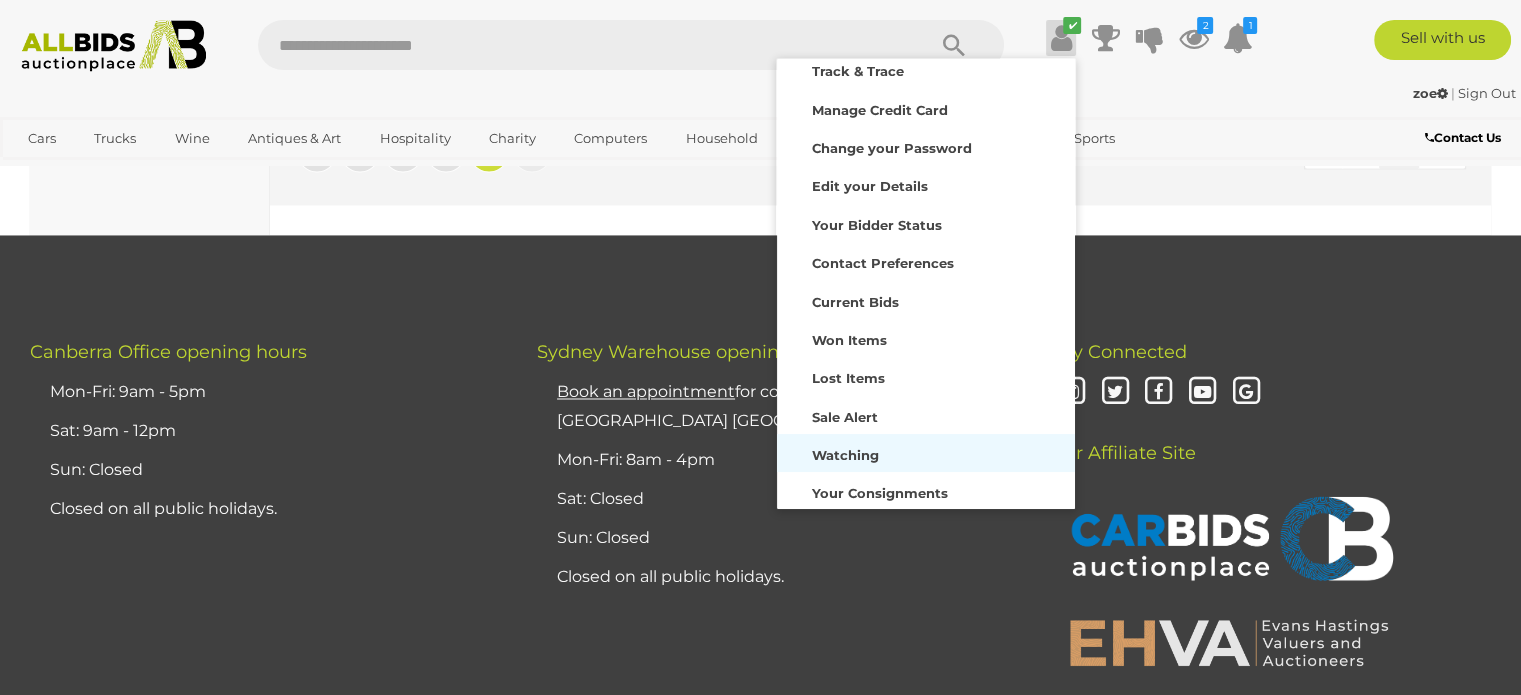 click on "Watching" at bounding box center (926, 453) 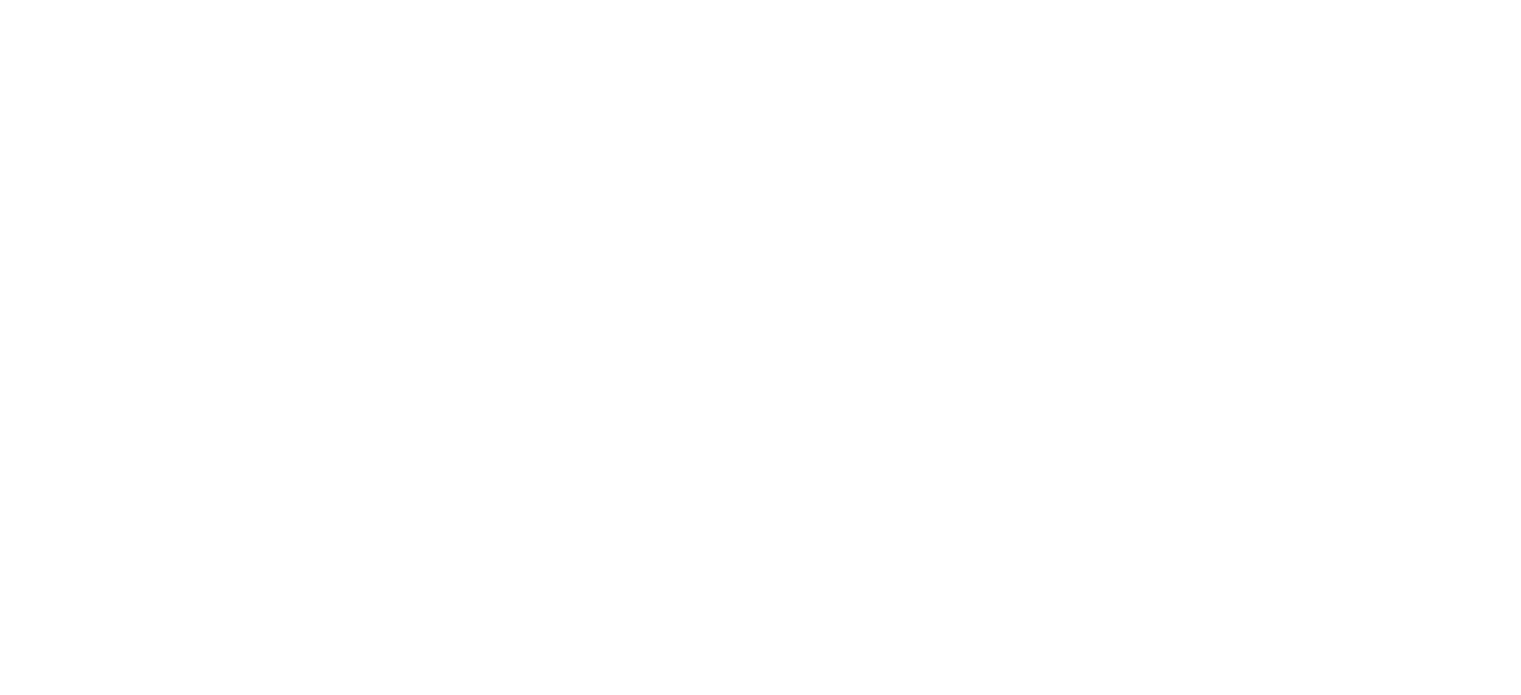 scroll, scrollTop: 0, scrollLeft: 0, axis: both 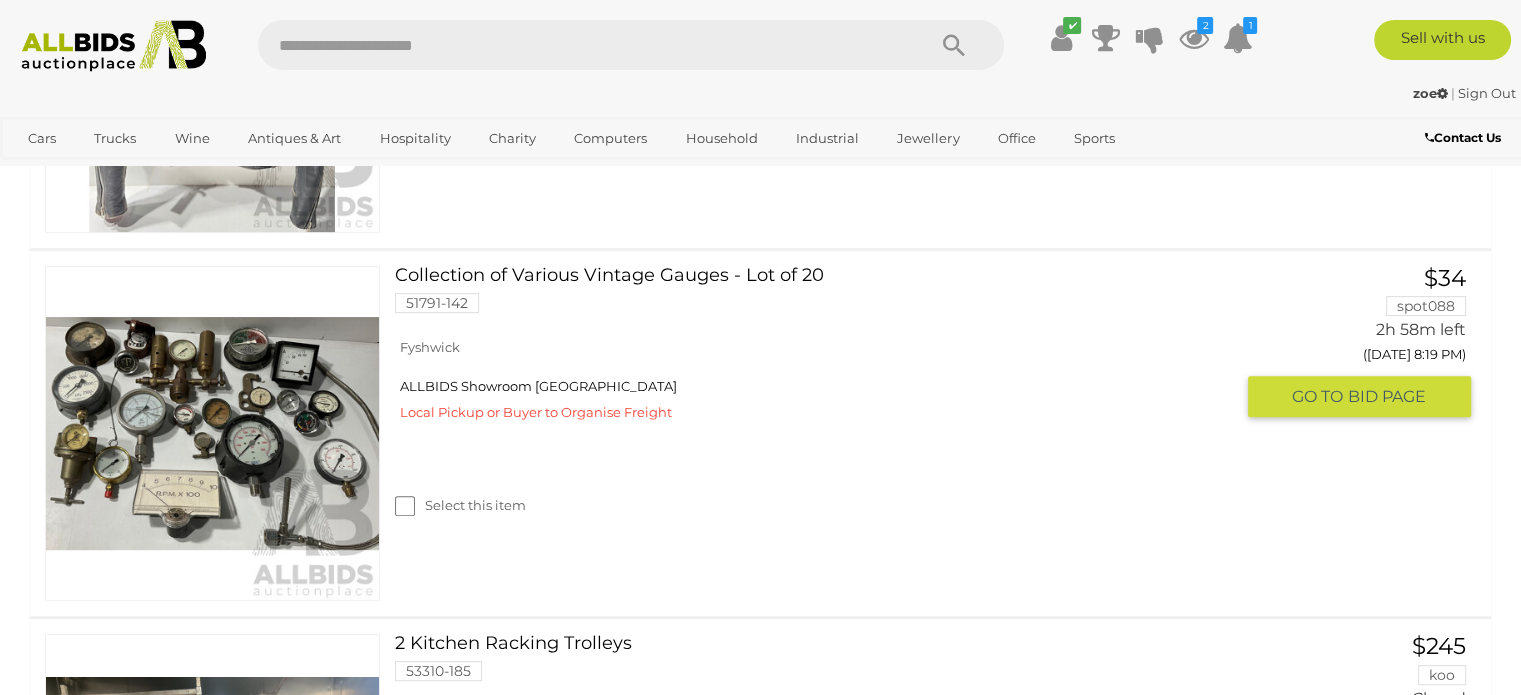 click at bounding box center (212, 433) 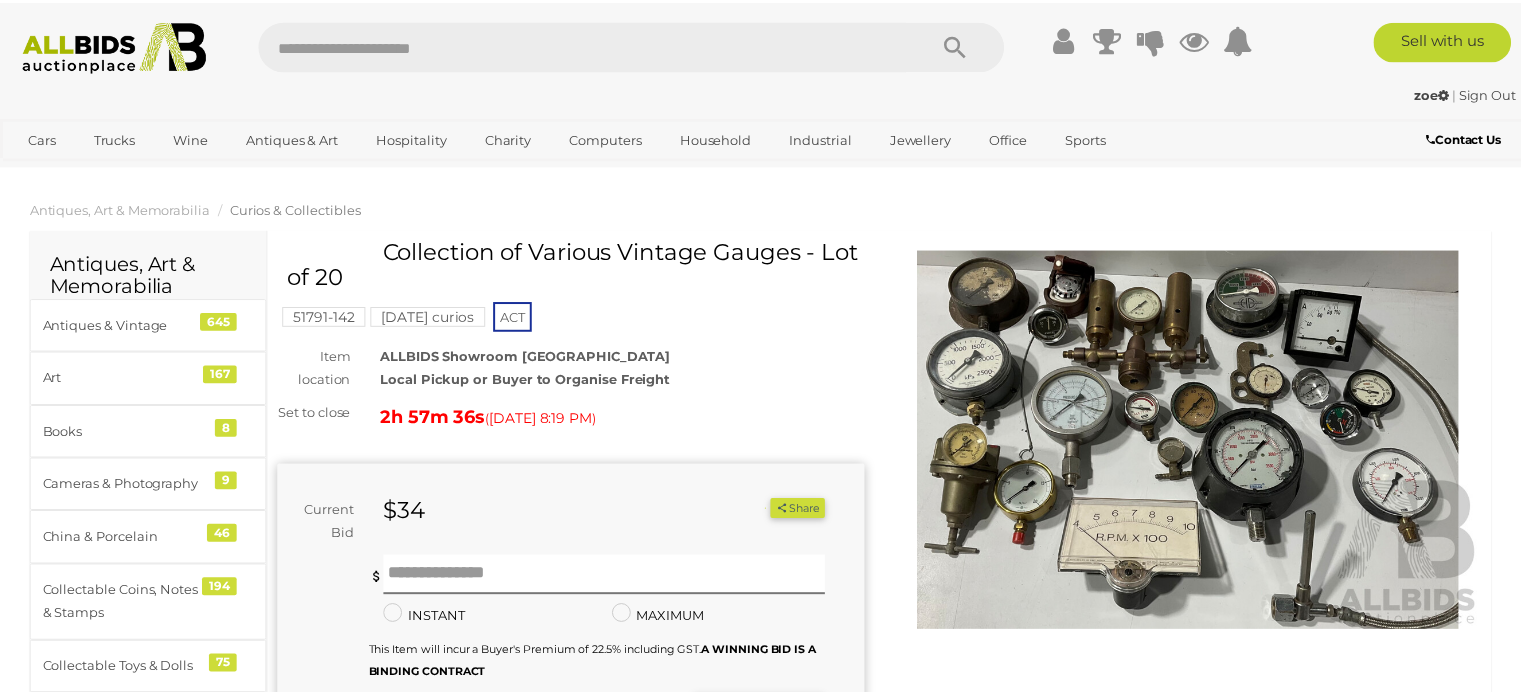 scroll, scrollTop: 0, scrollLeft: 0, axis: both 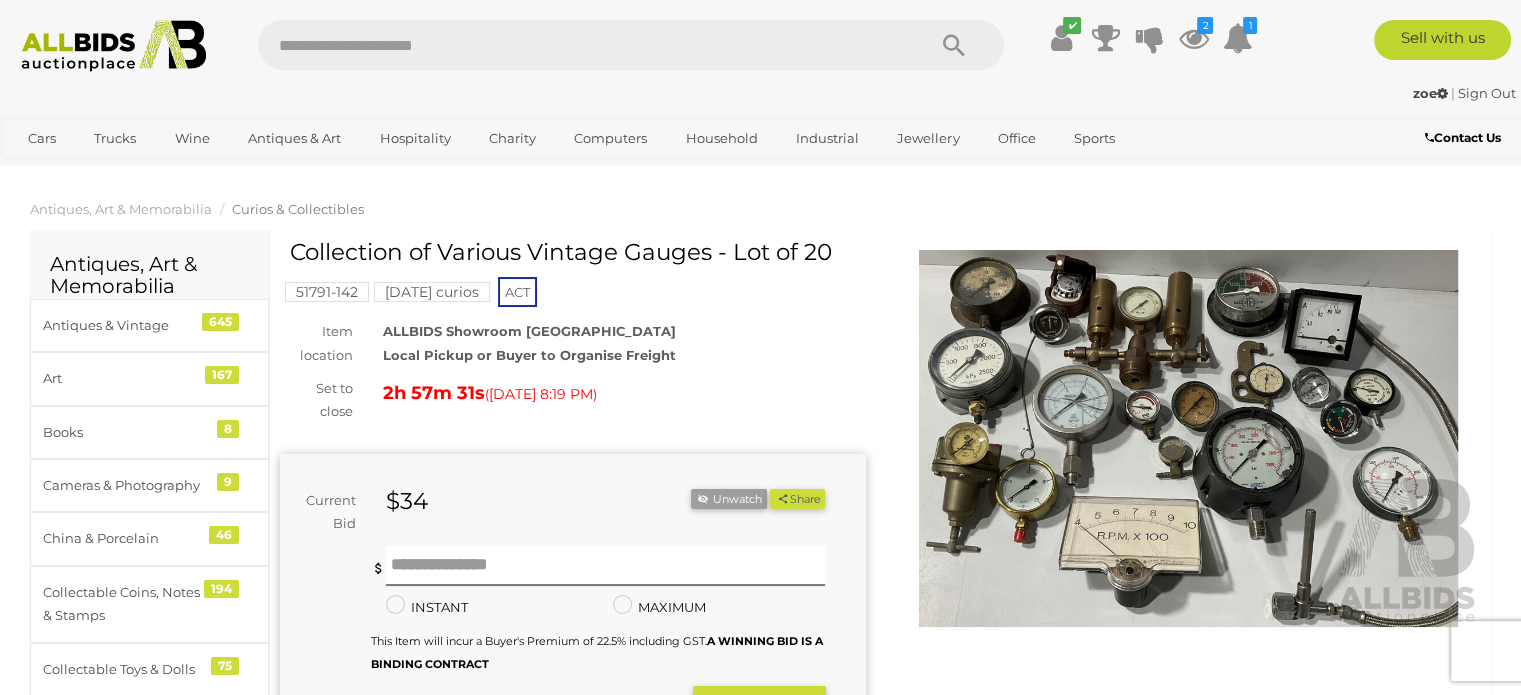 click at bounding box center (1189, 438) 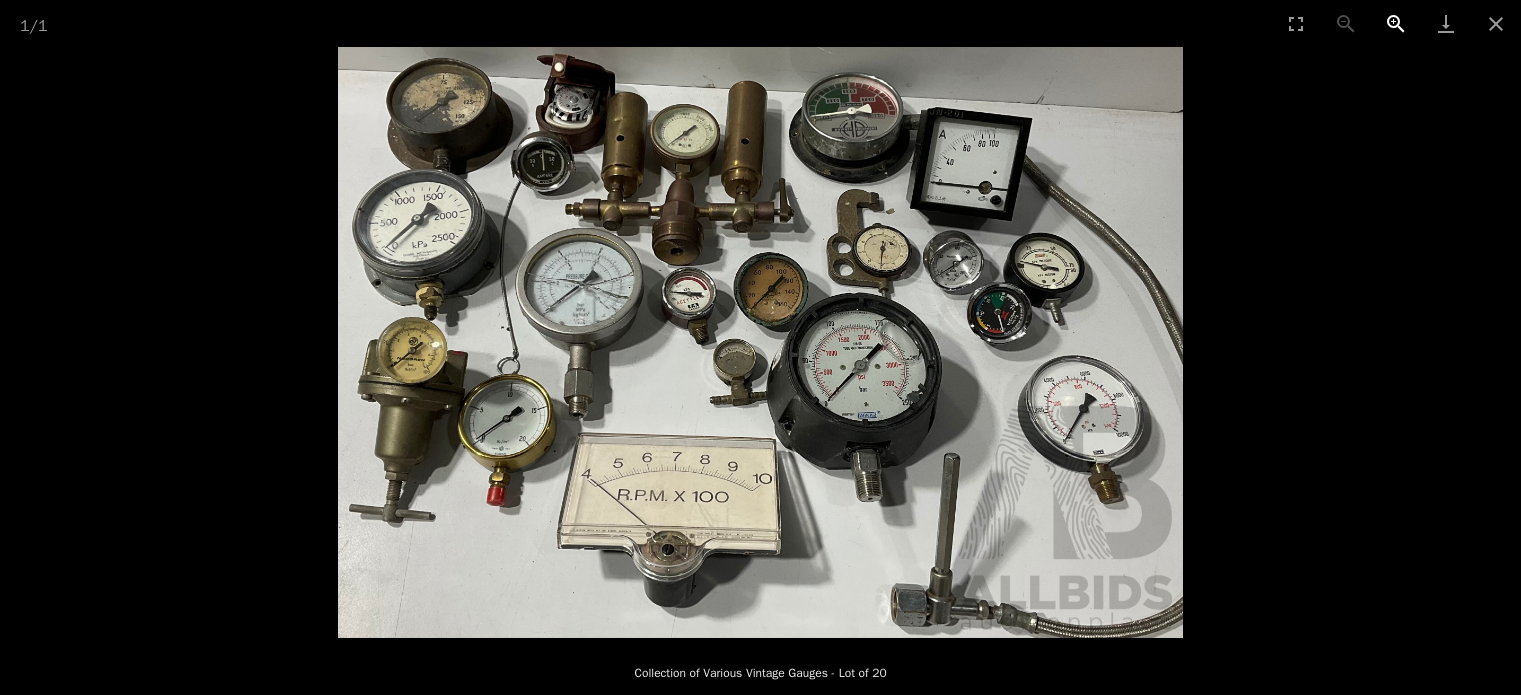 click at bounding box center [1396, 23] 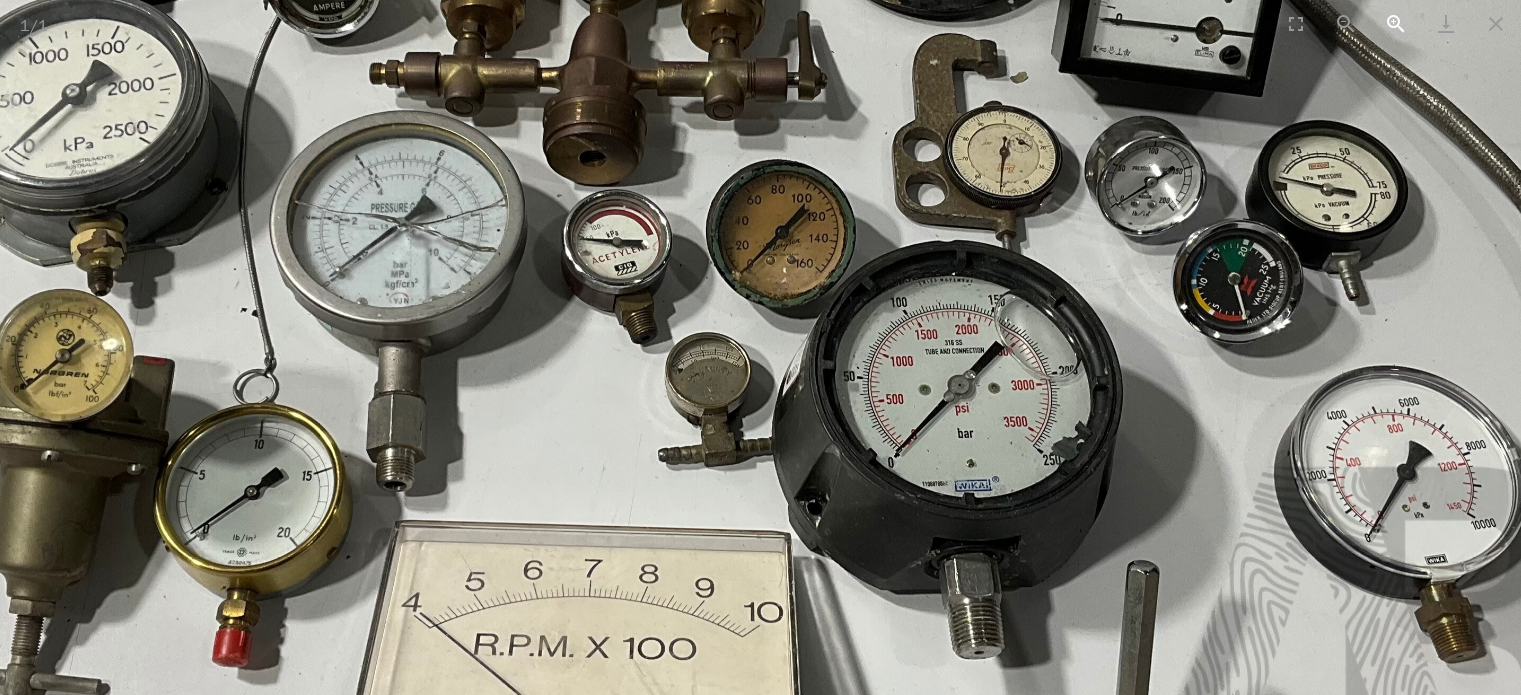click at bounding box center [1396, 23] 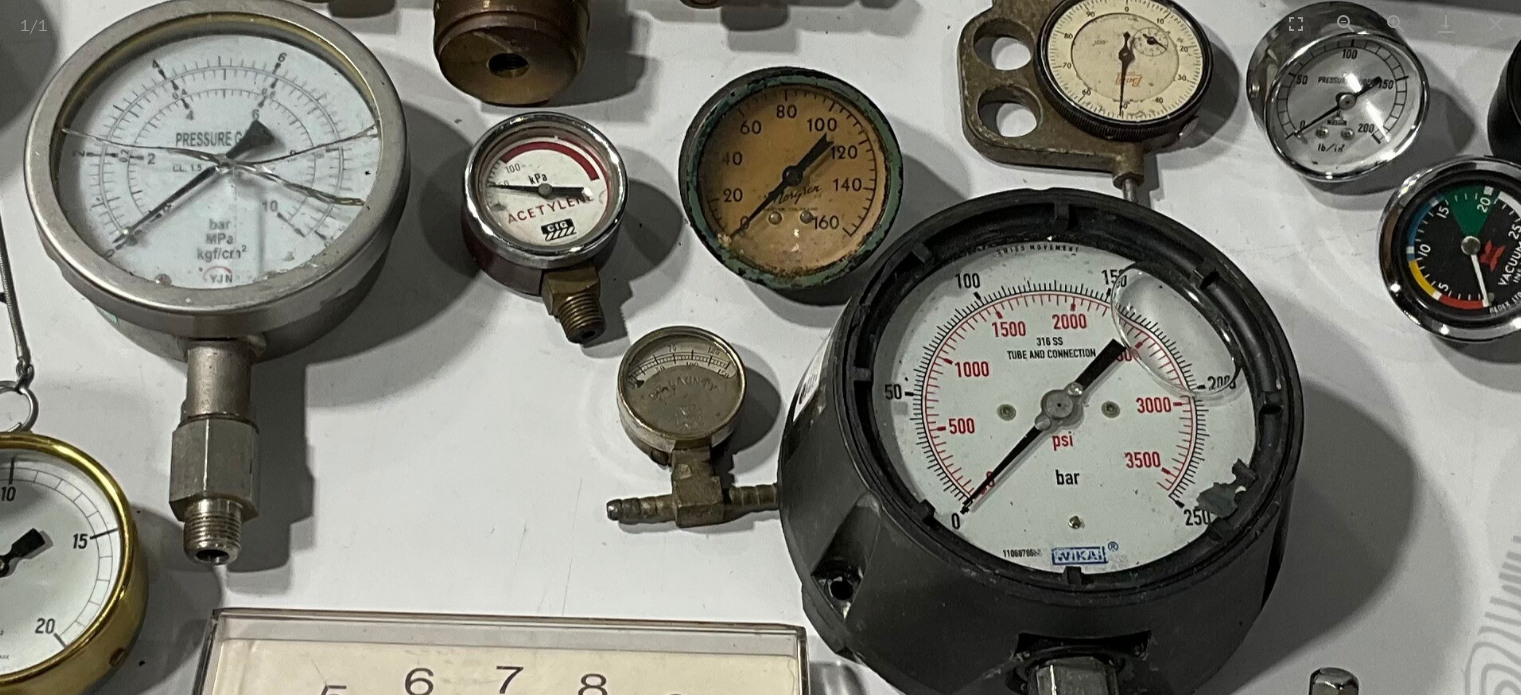 scroll, scrollTop: 0, scrollLeft: 0, axis: both 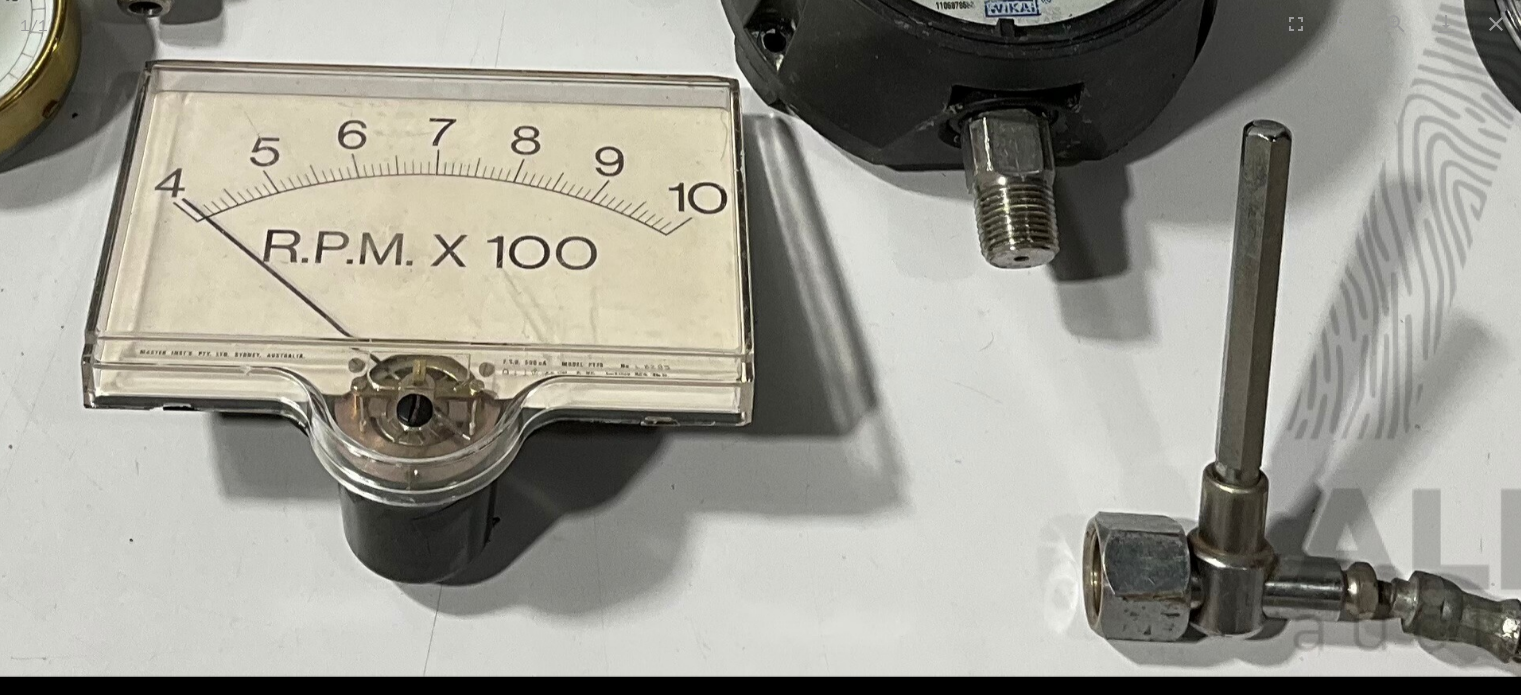 drag, startPoint x: 1044, startPoint y: 518, endPoint x: 978, endPoint y: -117, distance: 638.4207 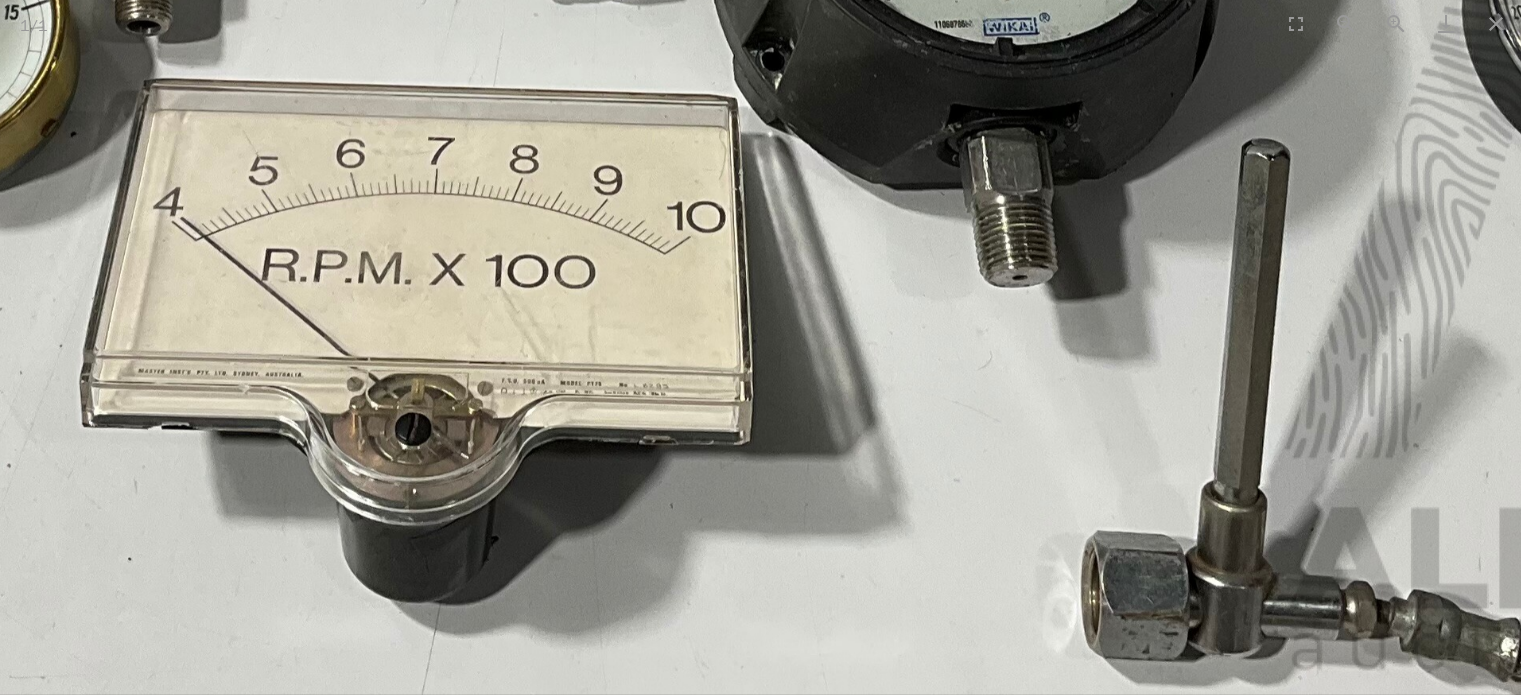 scroll, scrollTop: 0, scrollLeft: 0, axis: both 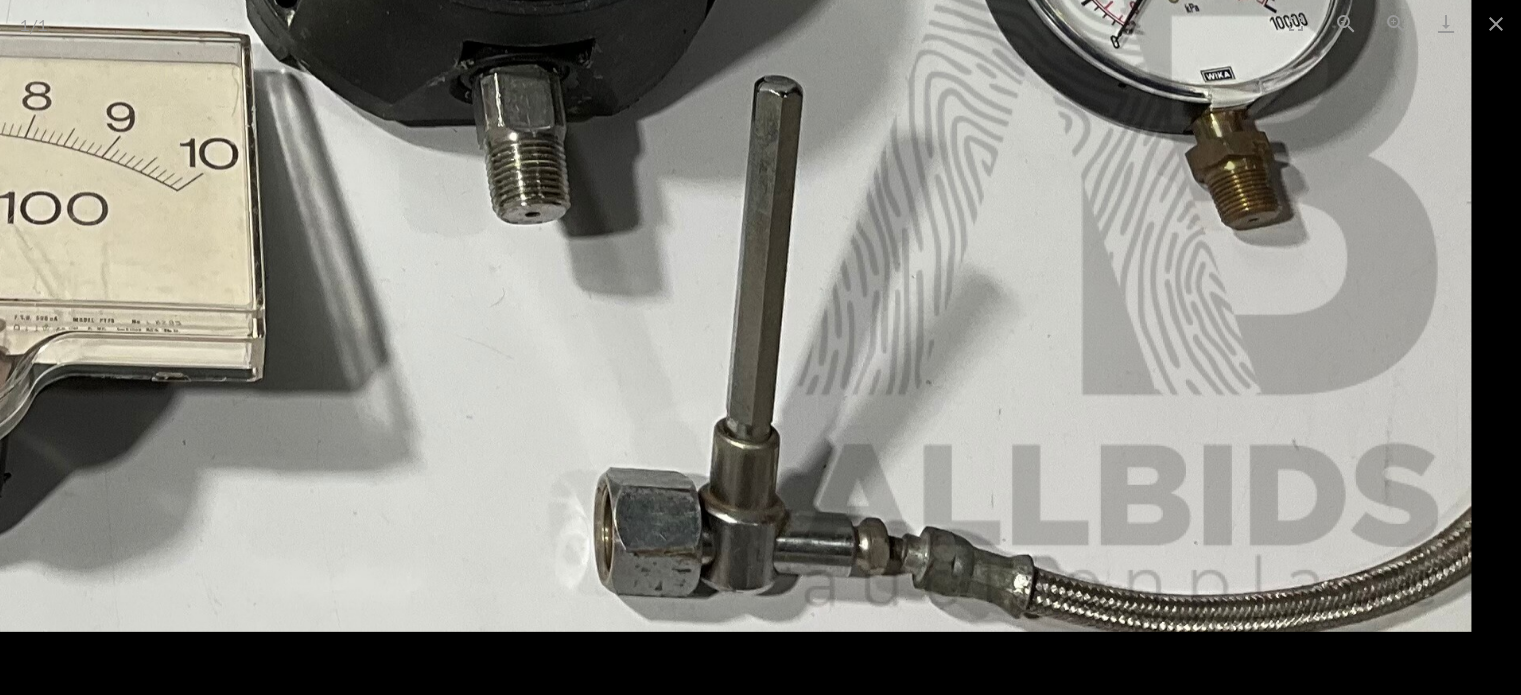 drag, startPoint x: 1089, startPoint y: 392, endPoint x: 884, endPoint y: 109, distance: 349.44815 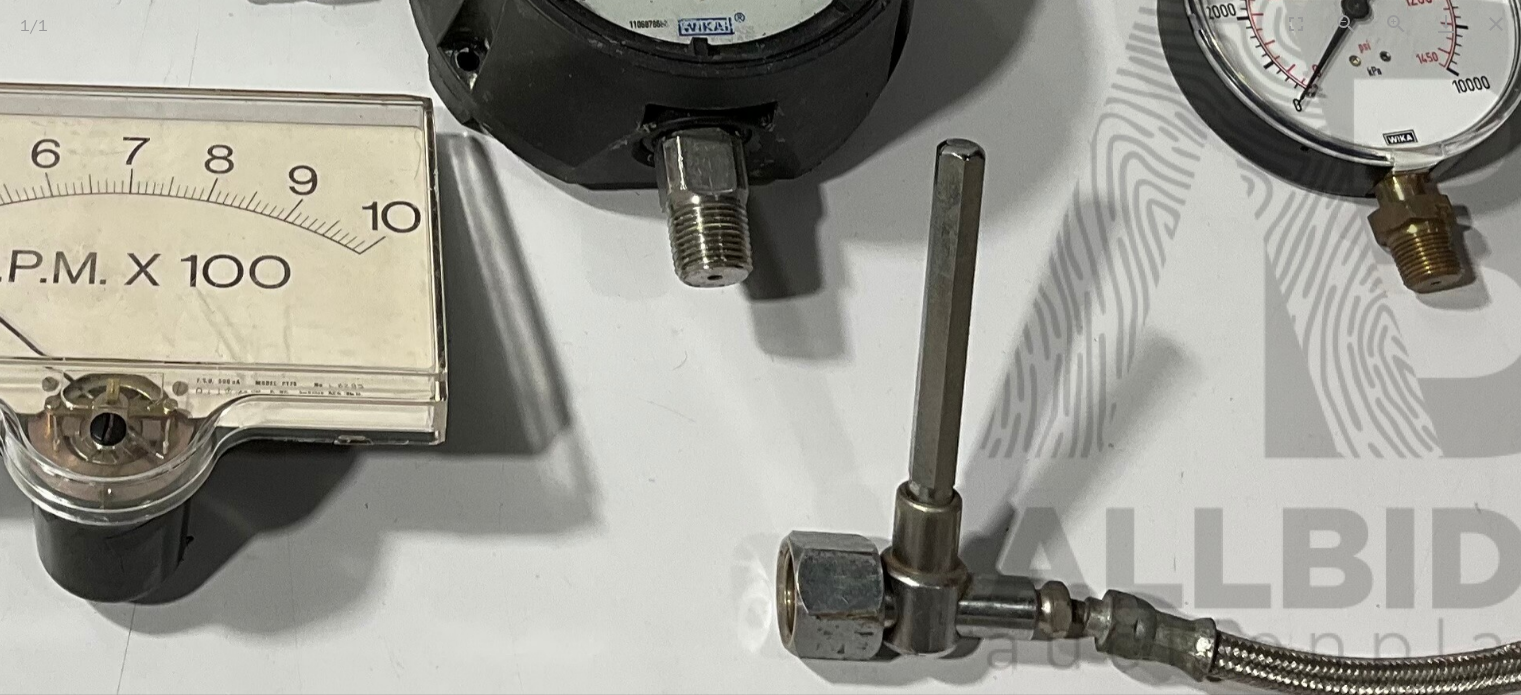 scroll, scrollTop: 0, scrollLeft: 0, axis: both 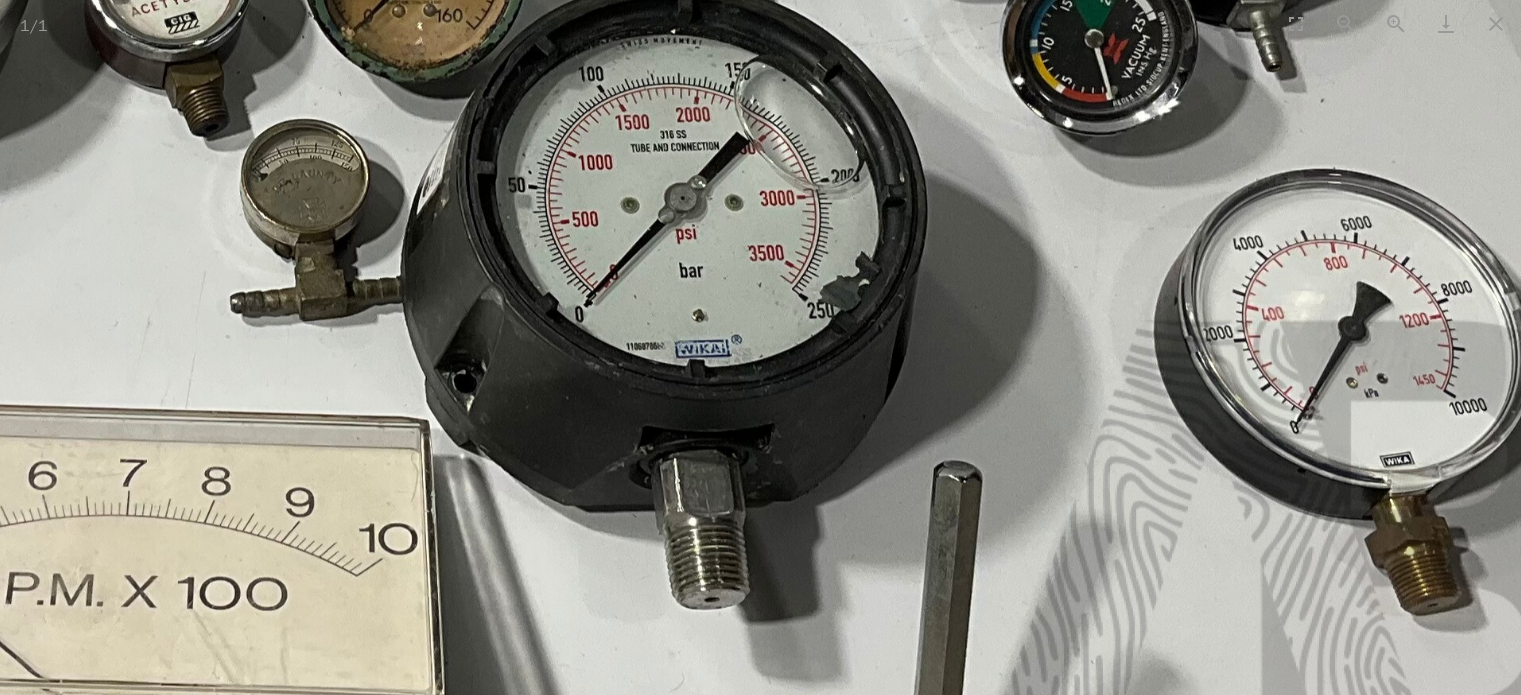 drag, startPoint x: 1238, startPoint y: 361, endPoint x: 1221, endPoint y: 585, distance: 224.64417 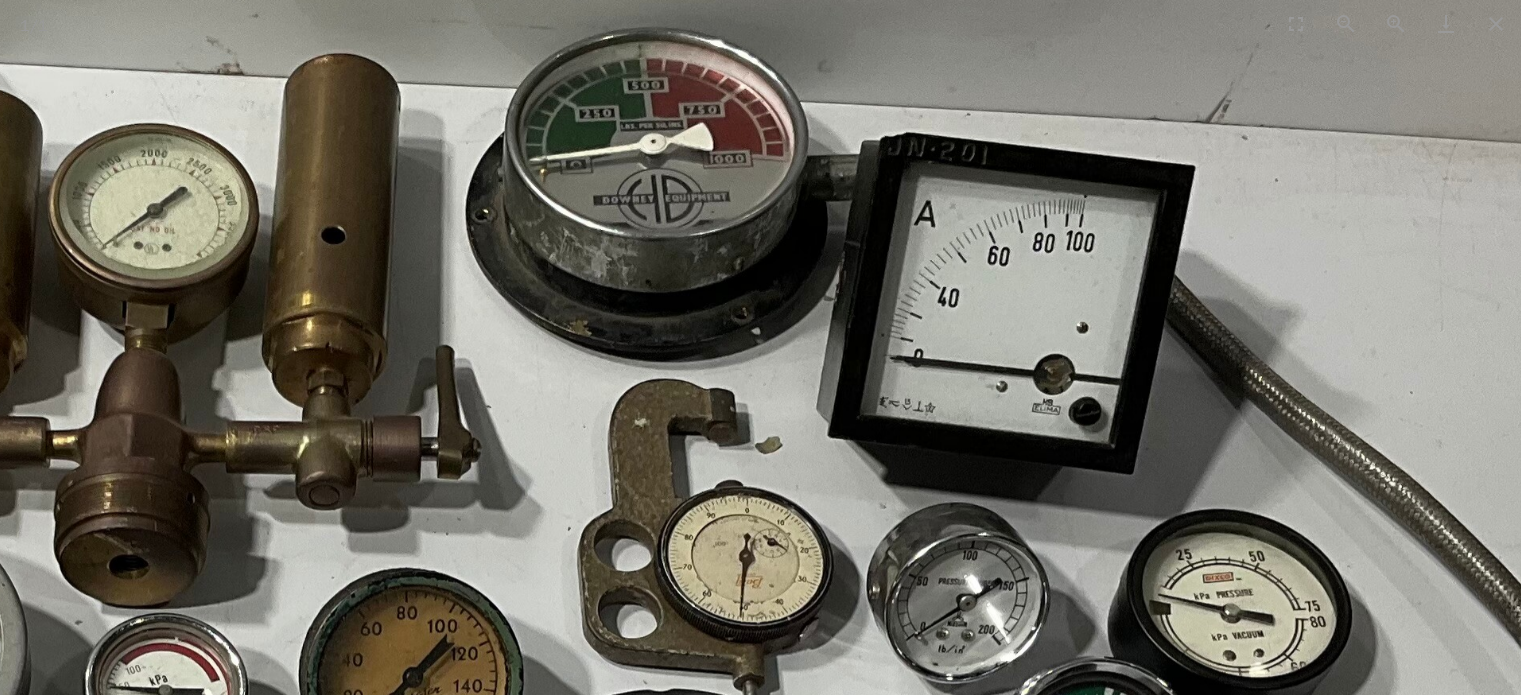 scroll, scrollTop: 0, scrollLeft: 0, axis: both 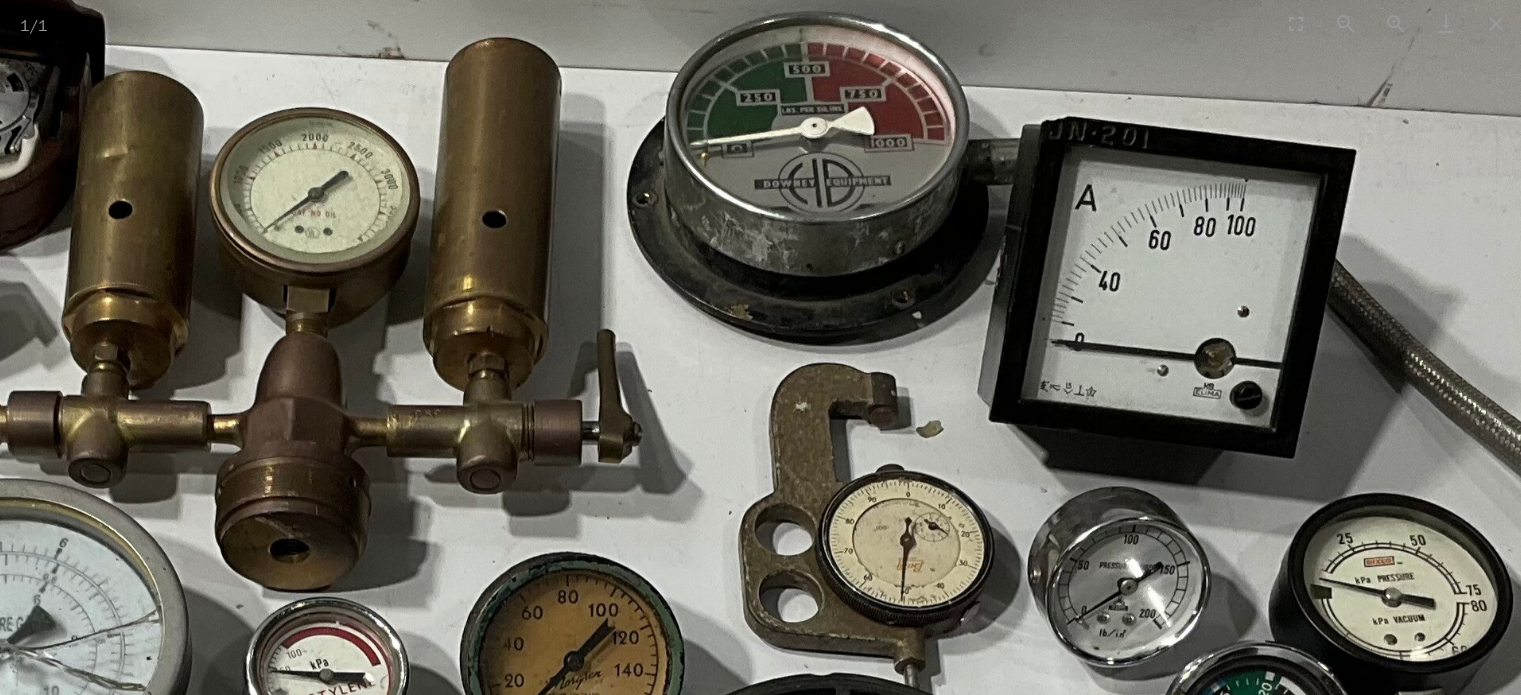 drag, startPoint x: 813, startPoint y: 291, endPoint x: 974, endPoint y: 275, distance: 161.79308 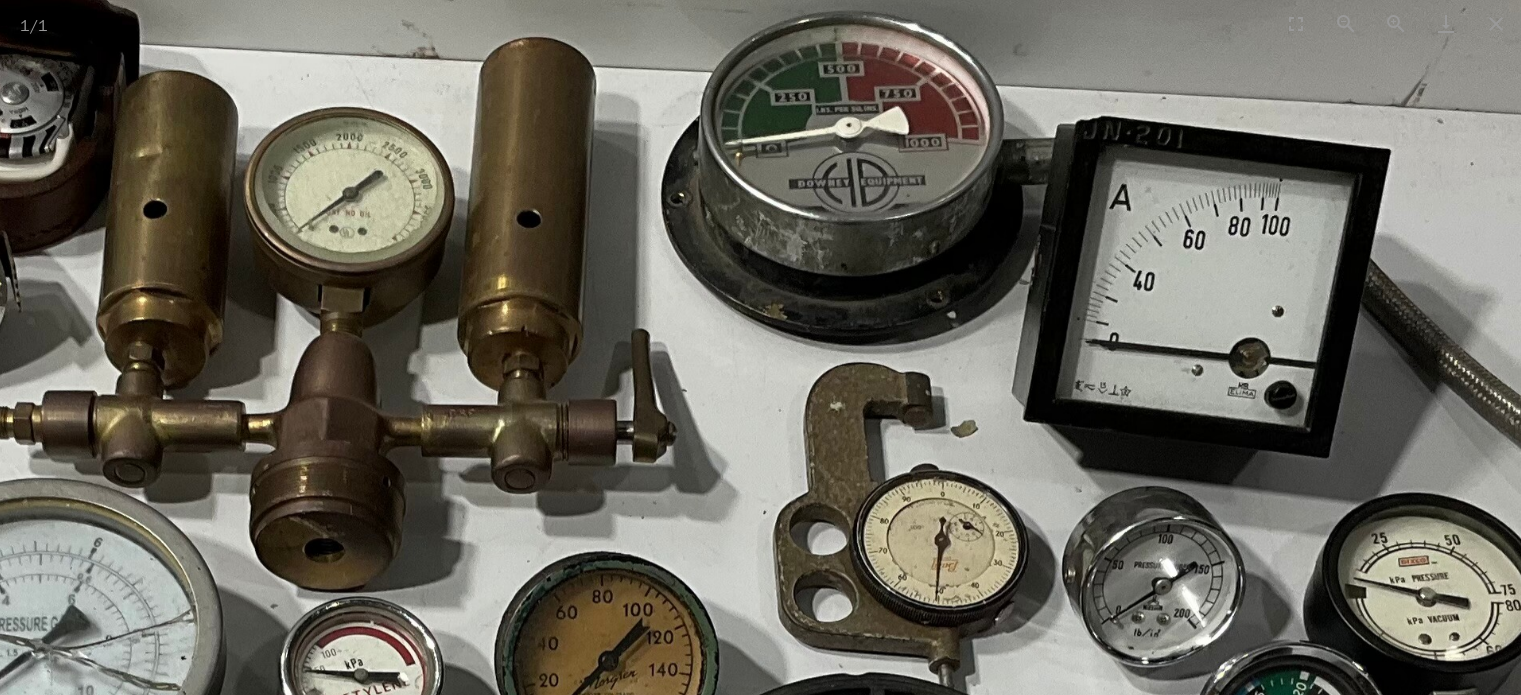 scroll, scrollTop: 0, scrollLeft: 0, axis: both 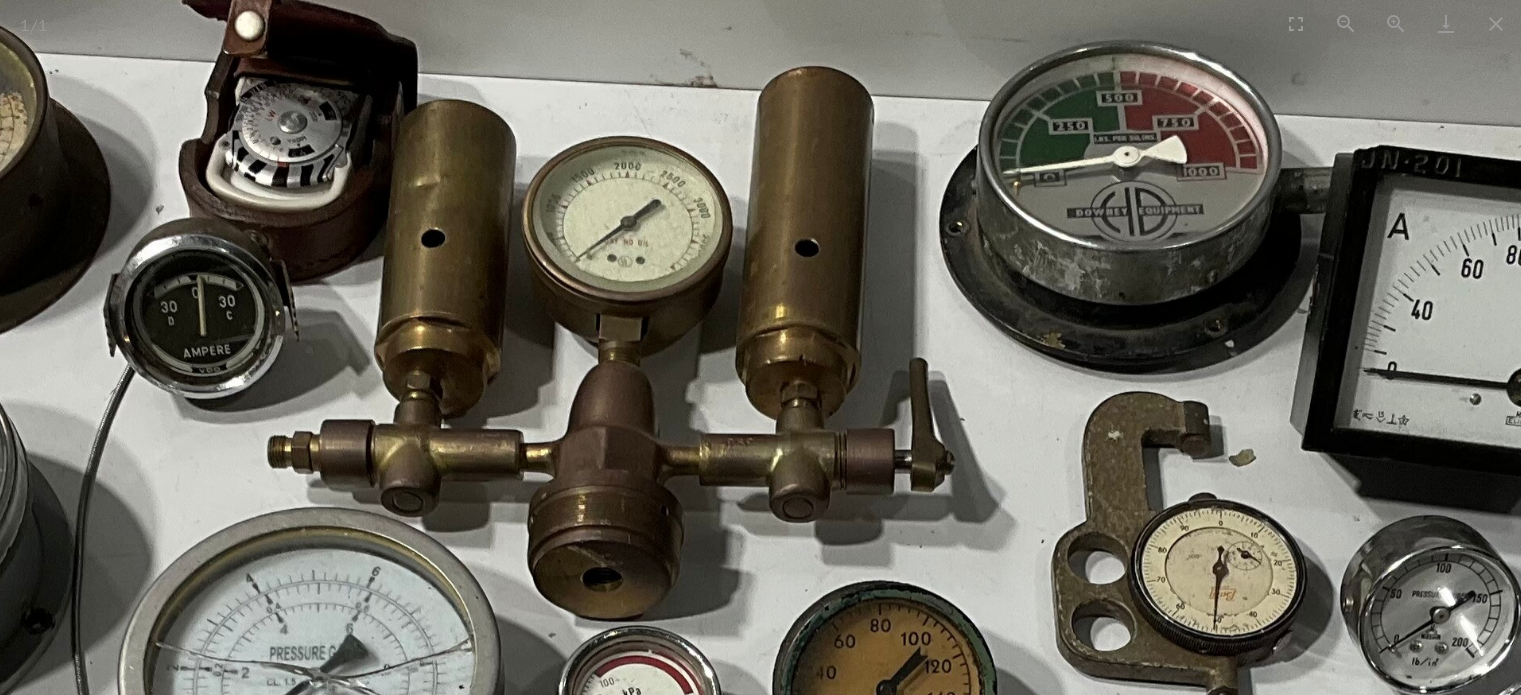 drag, startPoint x: 759, startPoint y: 318, endPoint x: 1037, endPoint y: 347, distance: 279.50848 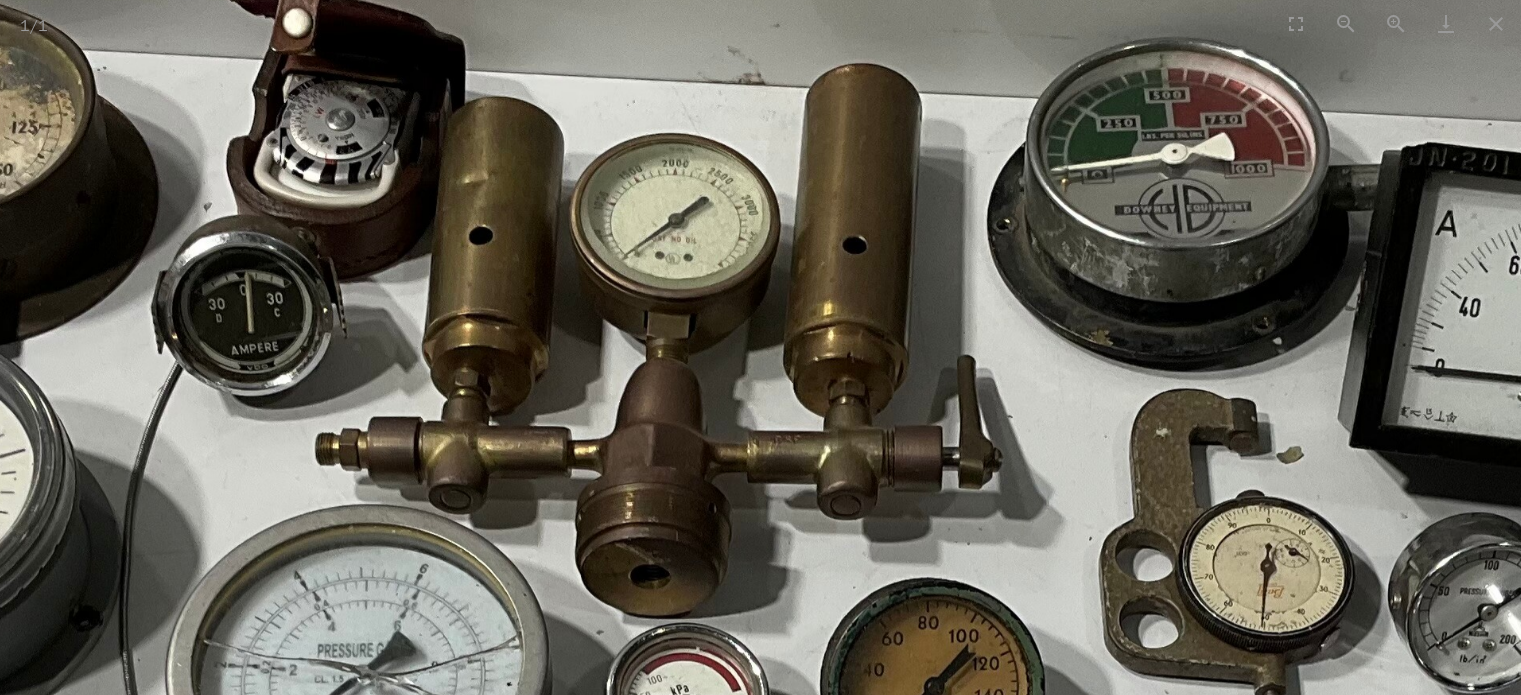 scroll, scrollTop: 0, scrollLeft: 0, axis: both 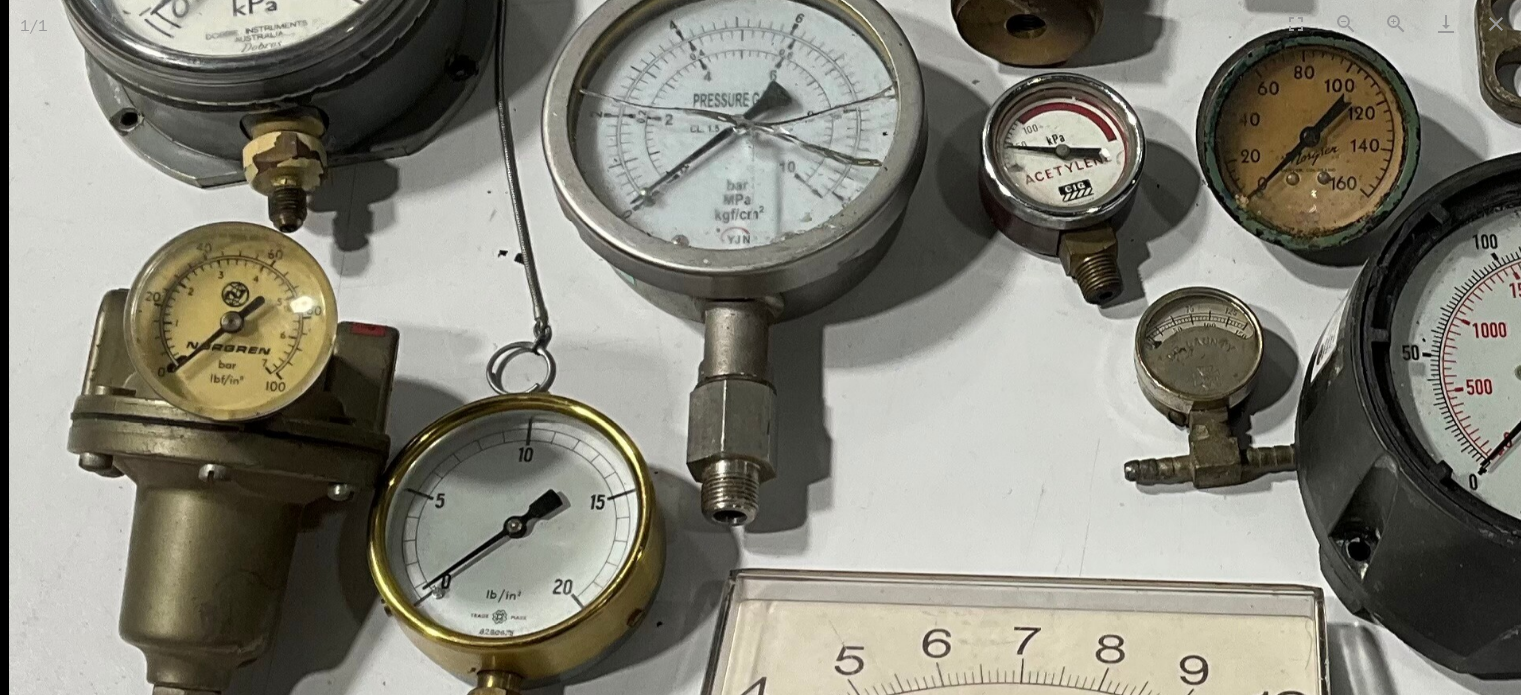 drag, startPoint x: 367, startPoint y: 422, endPoint x: 644, endPoint y: -121, distance: 609.57196 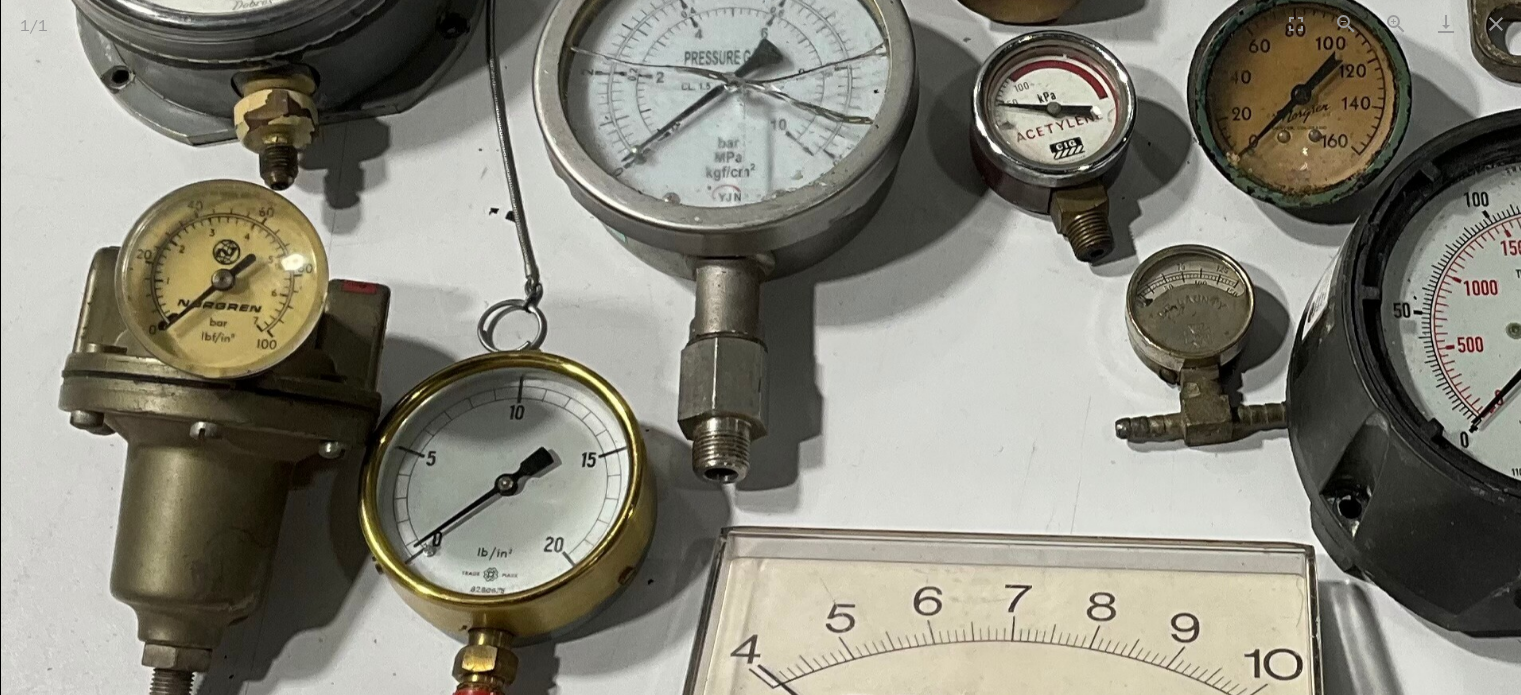 scroll, scrollTop: 0, scrollLeft: 0, axis: both 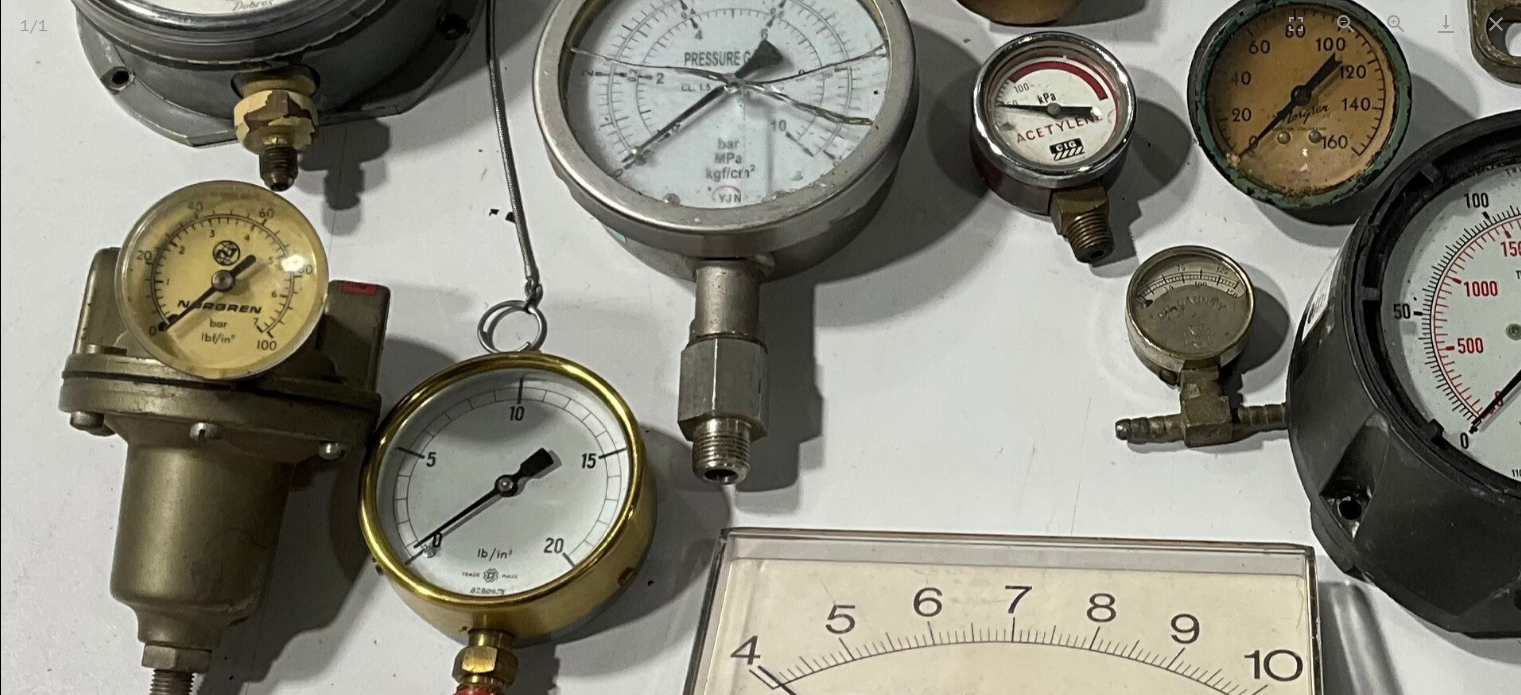 click at bounding box center (1268, 257) 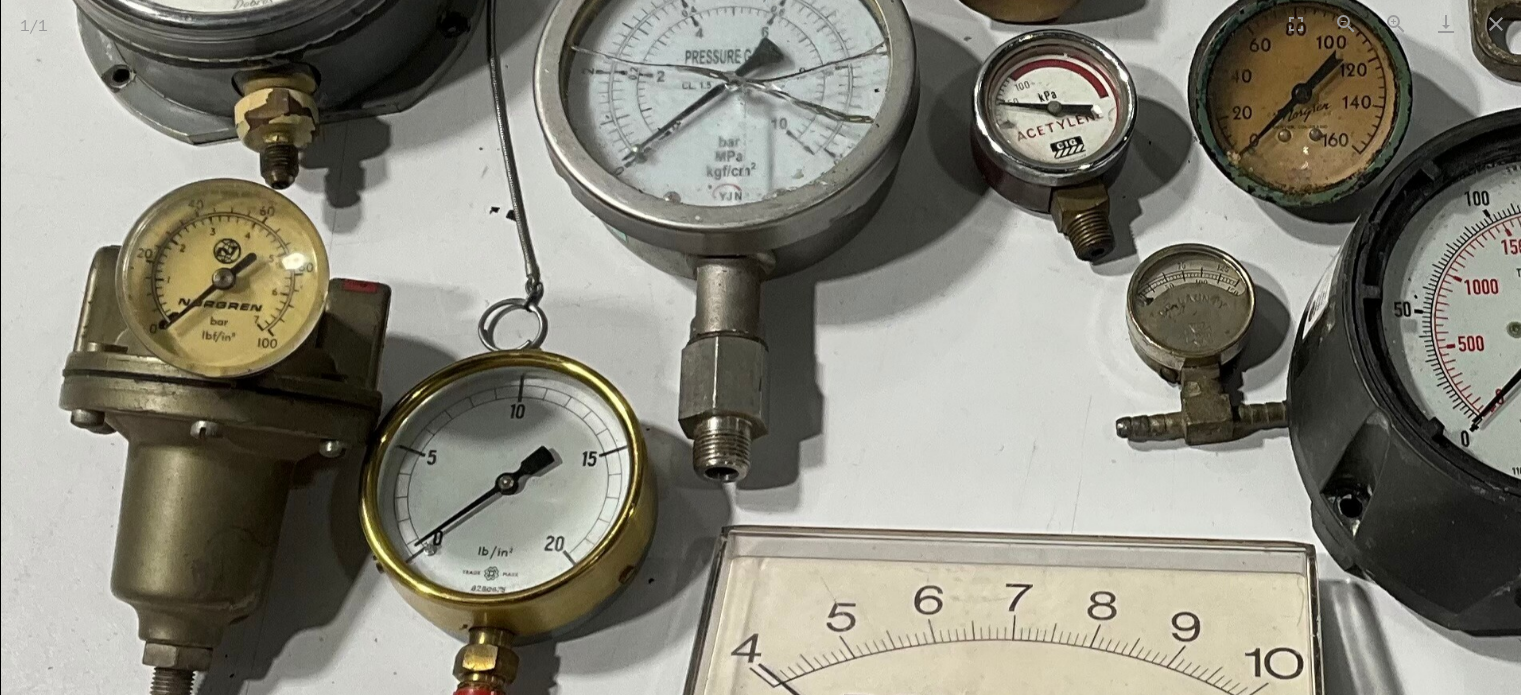 click at bounding box center (1269, 255) 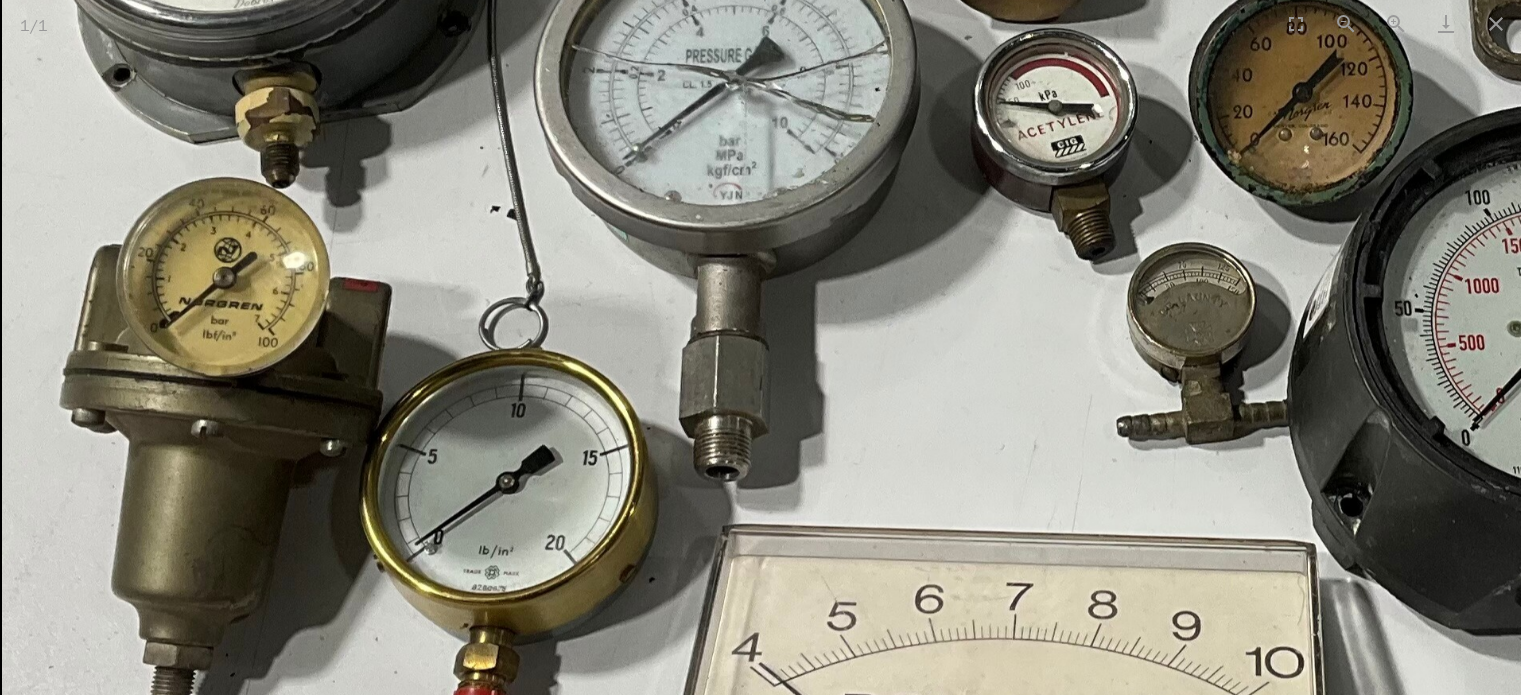 scroll, scrollTop: 0, scrollLeft: 0, axis: both 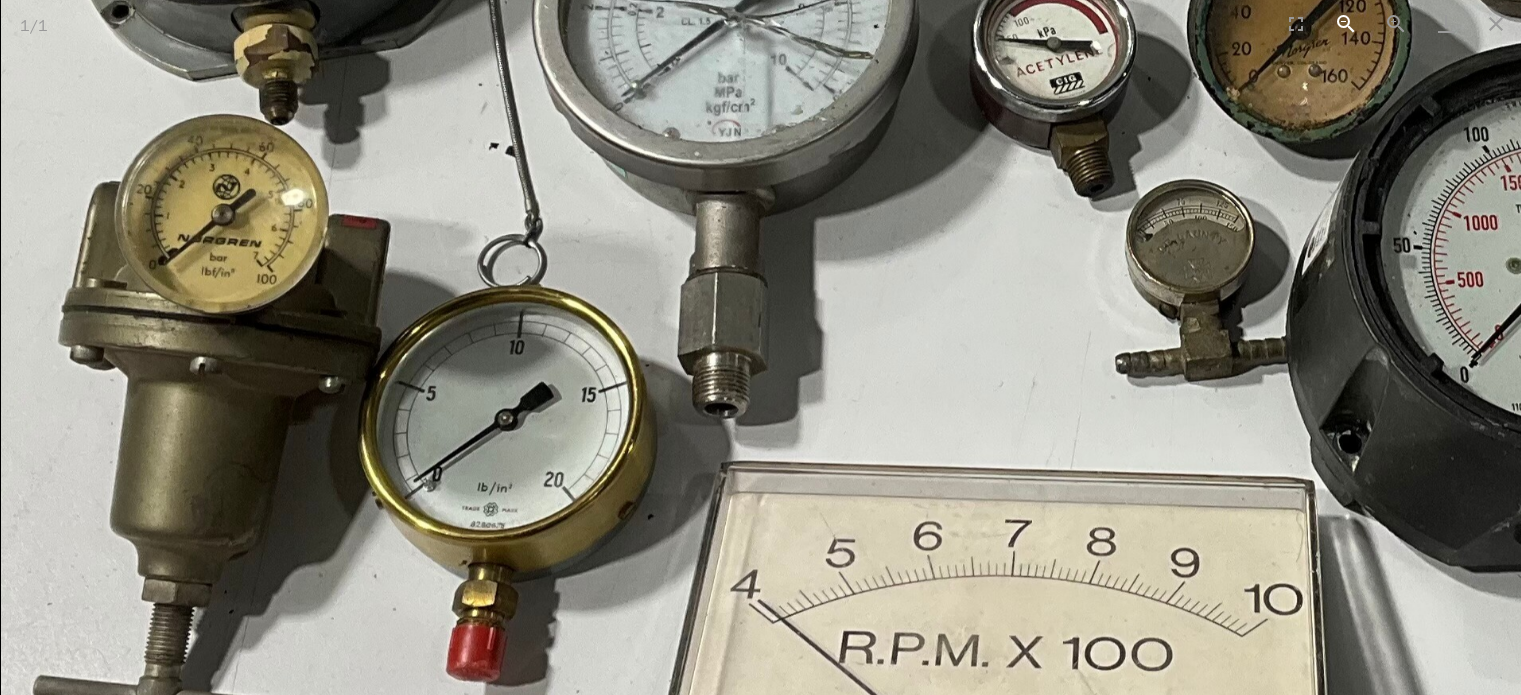 click at bounding box center [1346, 23] 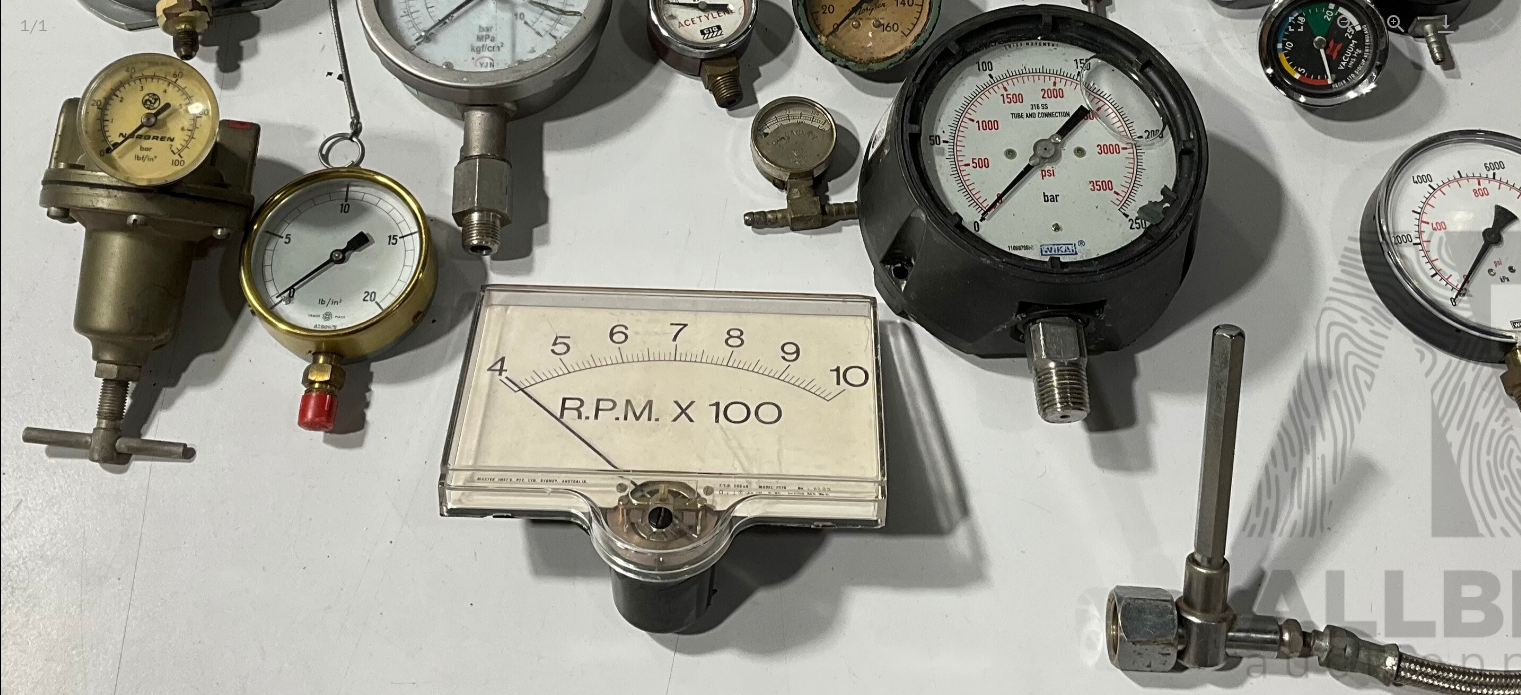 click at bounding box center (1346, 23) 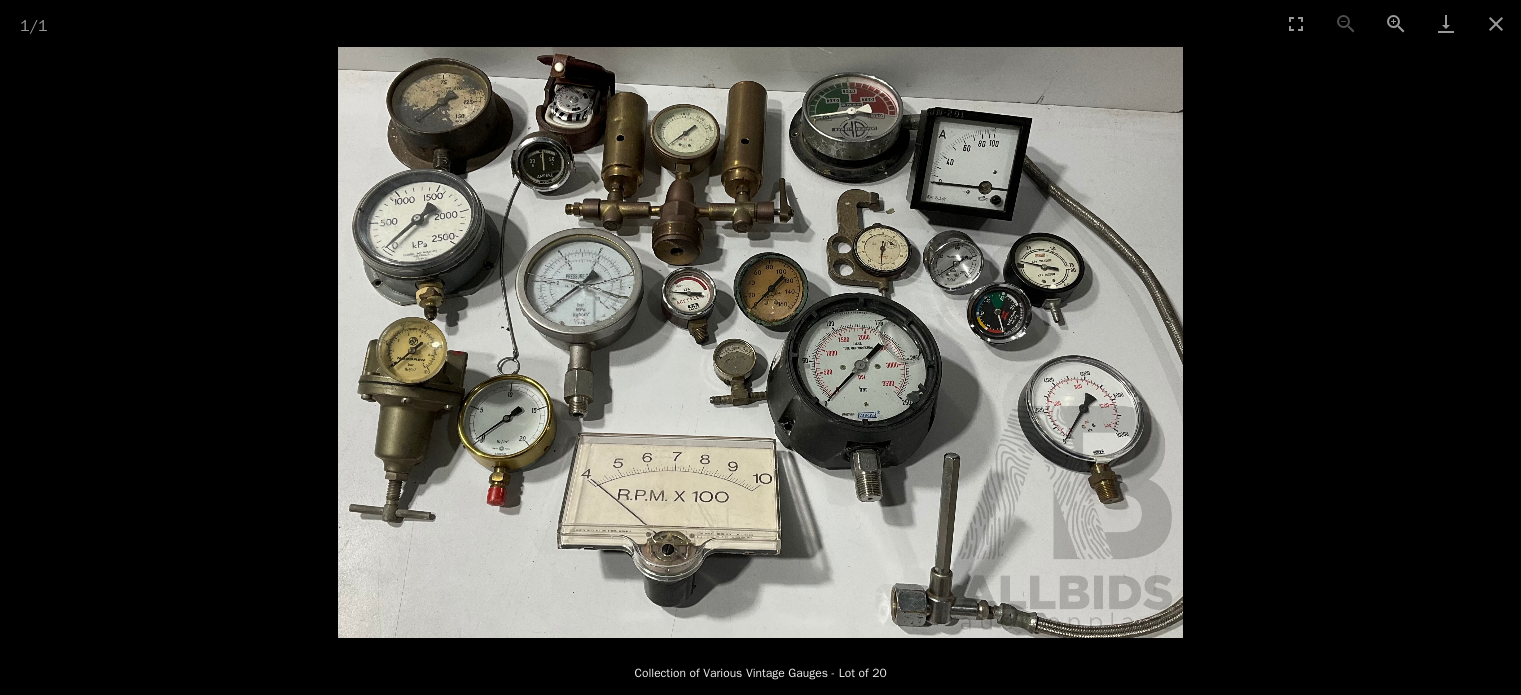click on "1  /
1" at bounding box center (760, 23) 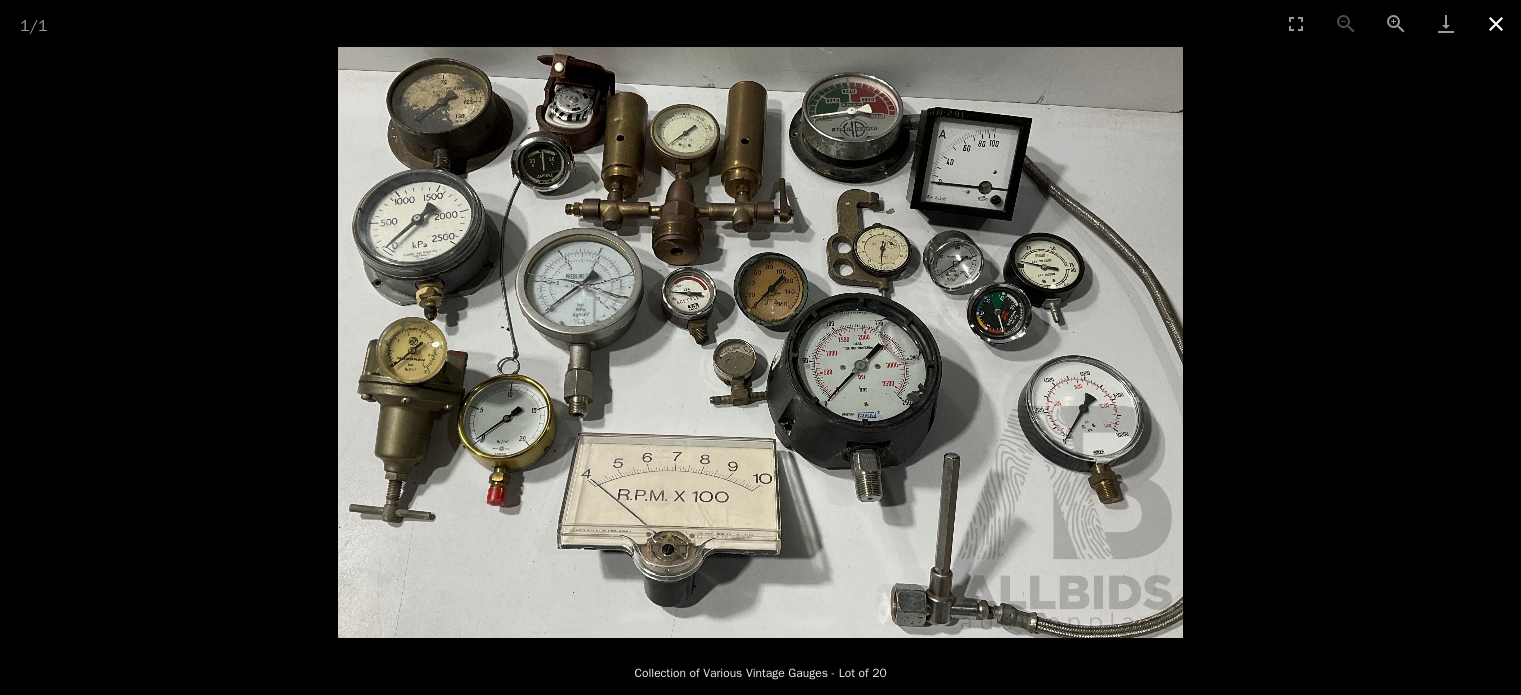 click at bounding box center [1496, 23] 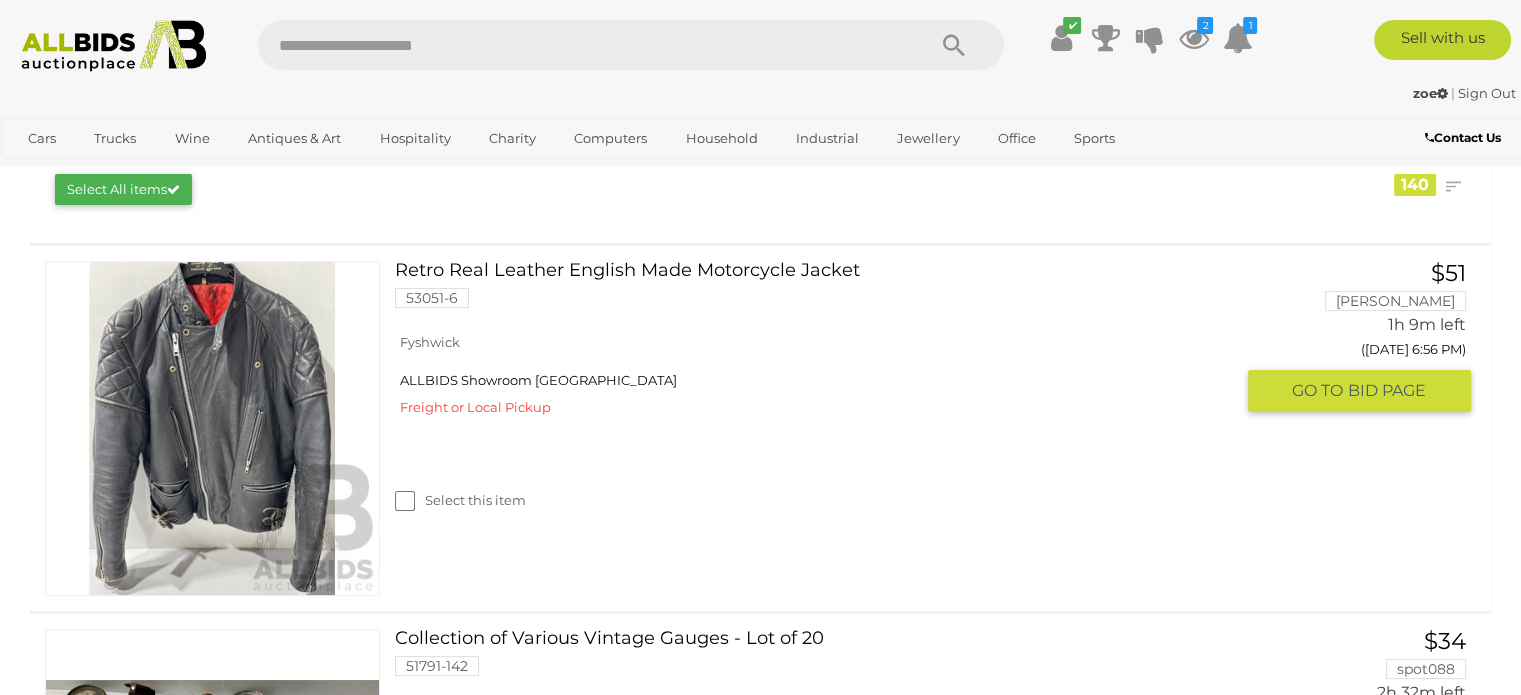 scroll, scrollTop: 344, scrollLeft: 0, axis: vertical 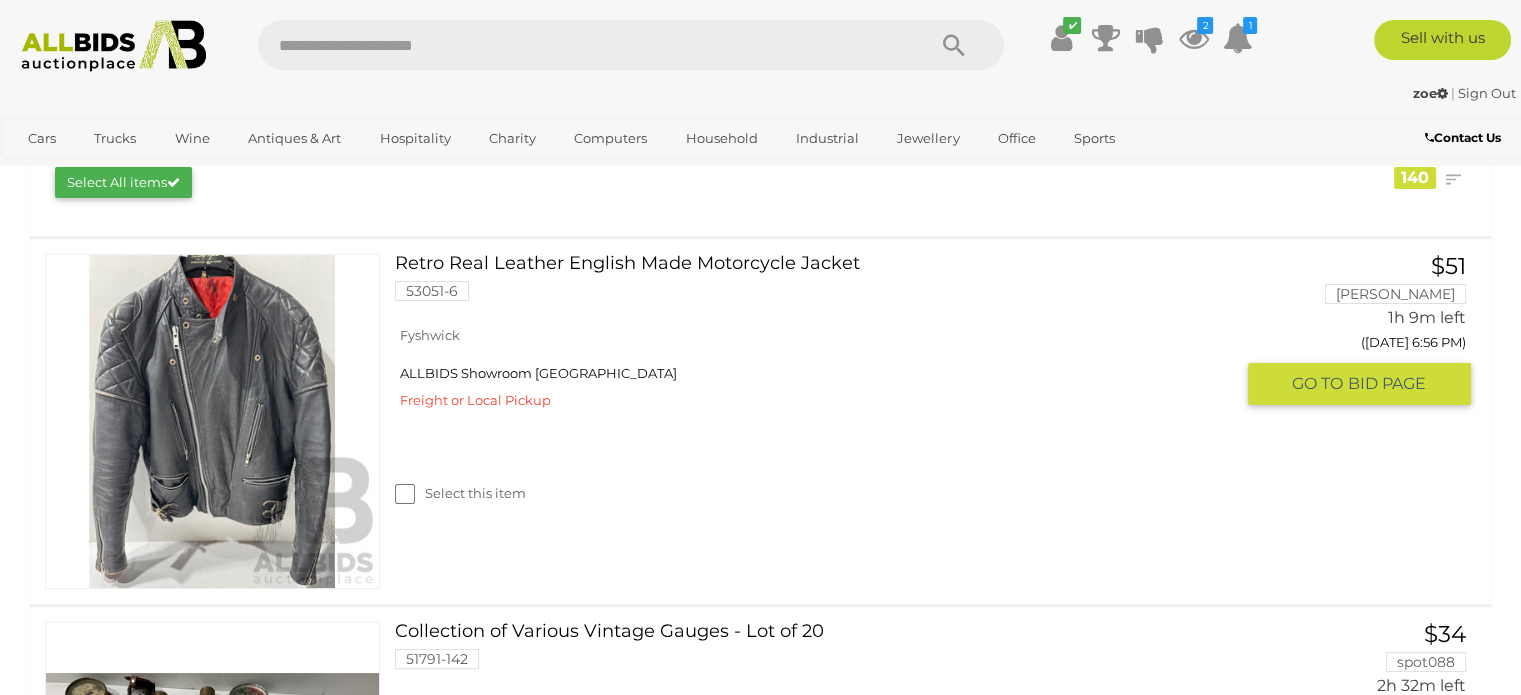 click at bounding box center (212, 421) 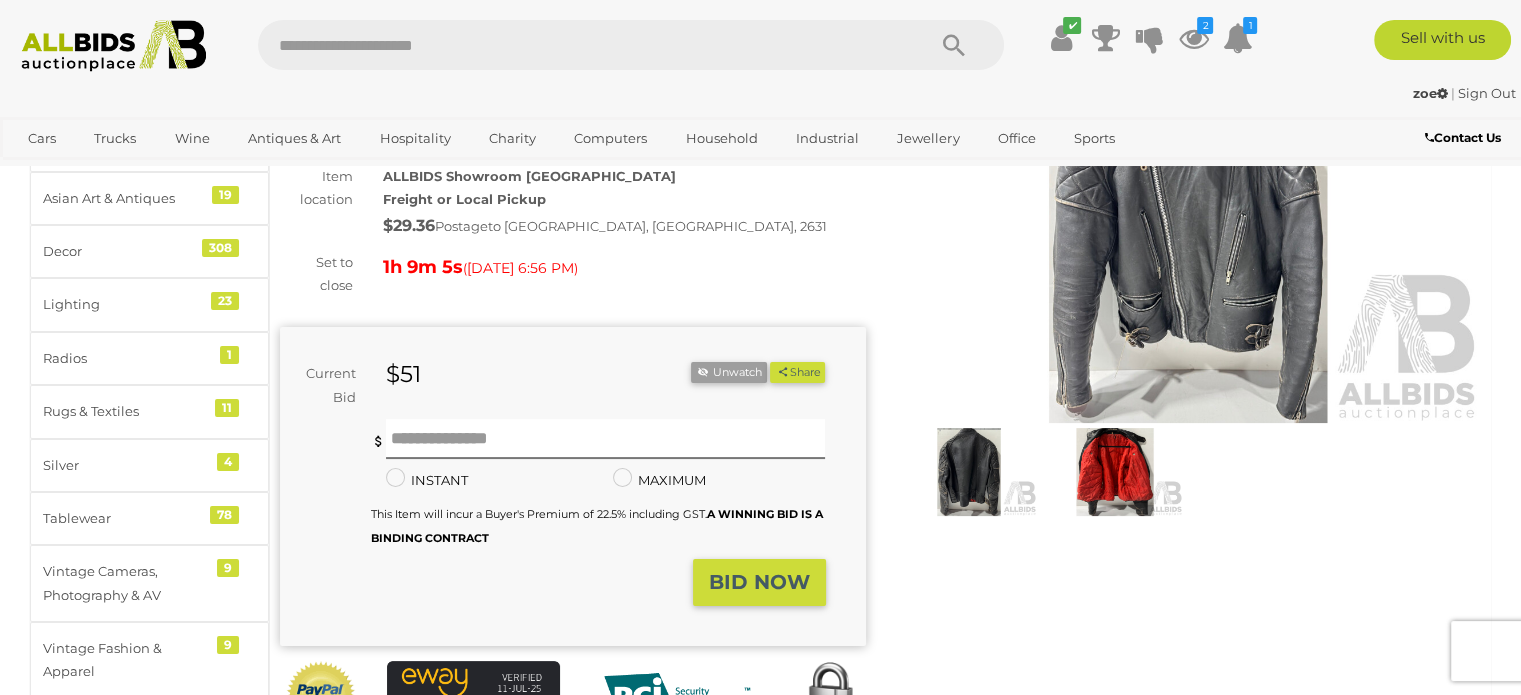 scroll, scrollTop: 100, scrollLeft: 0, axis: vertical 